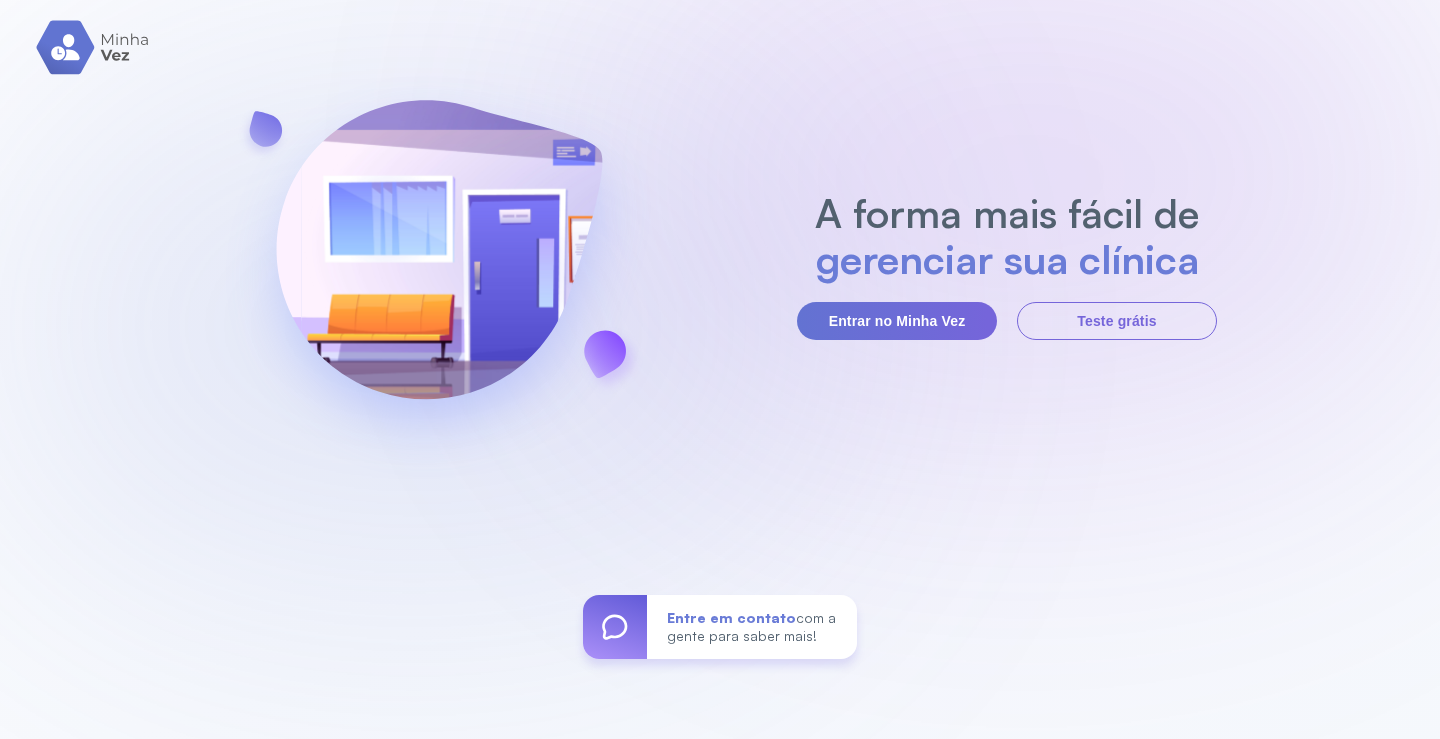 scroll, scrollTop: 0, scrollLeft: 0, axis: both 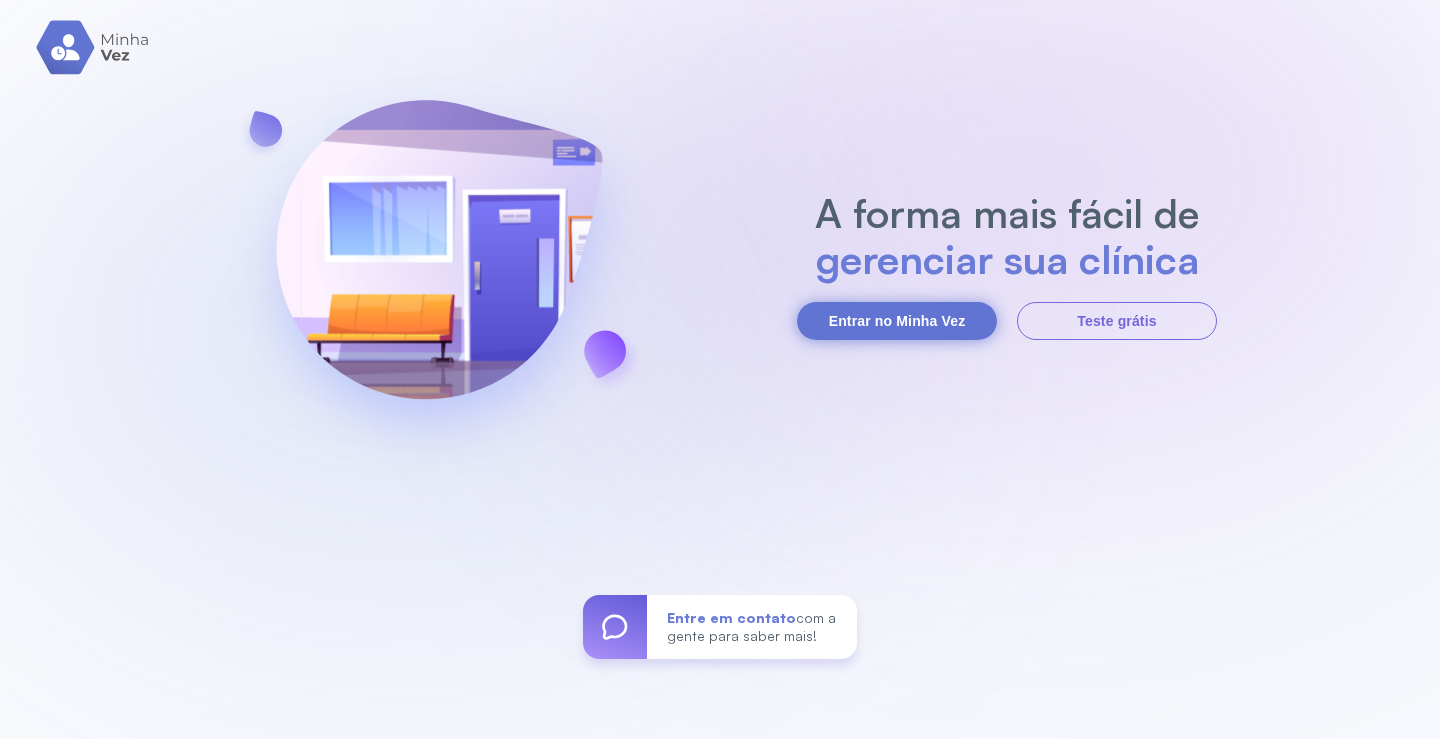 click on "Entrar no Minha Vez" at bounding box center (897, 321) 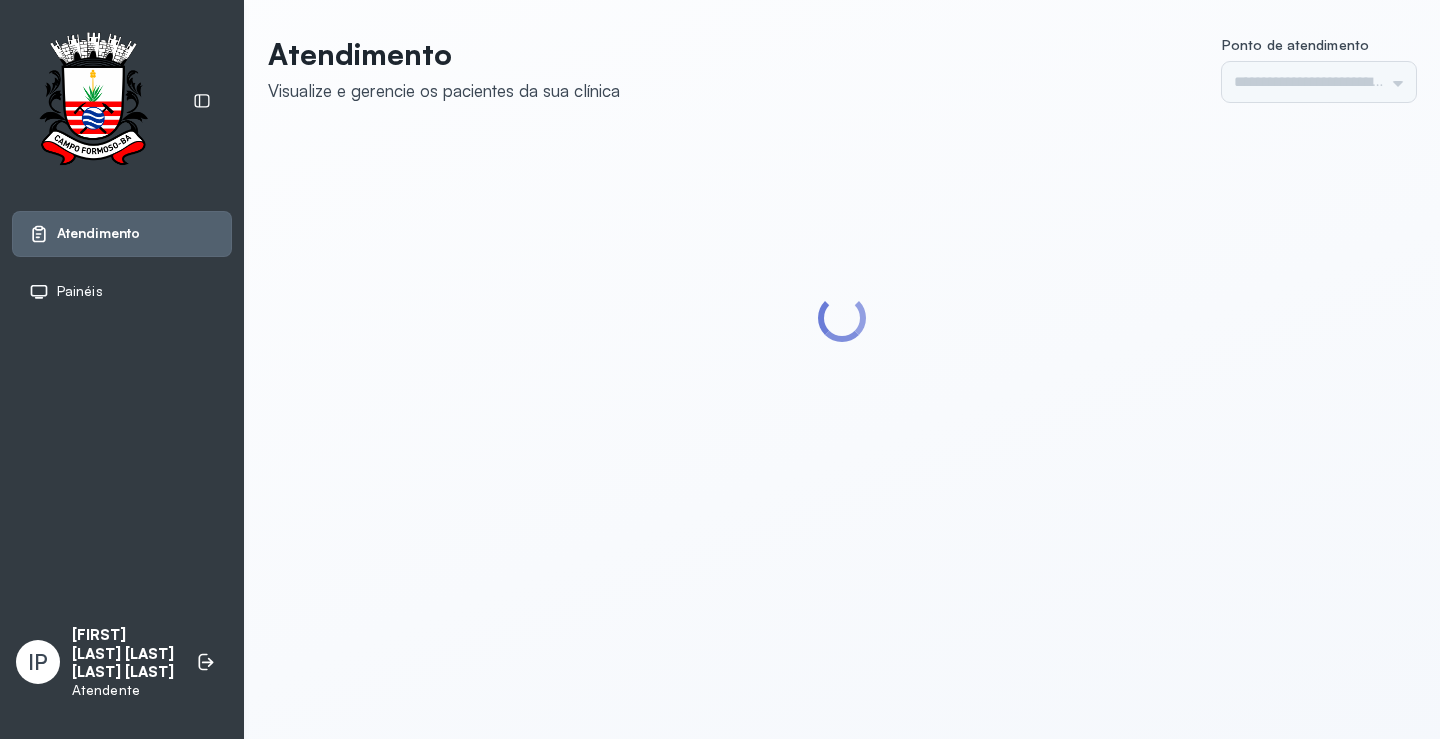 scroll, scrollTop: 0, scrollLeft: 0, axis: both 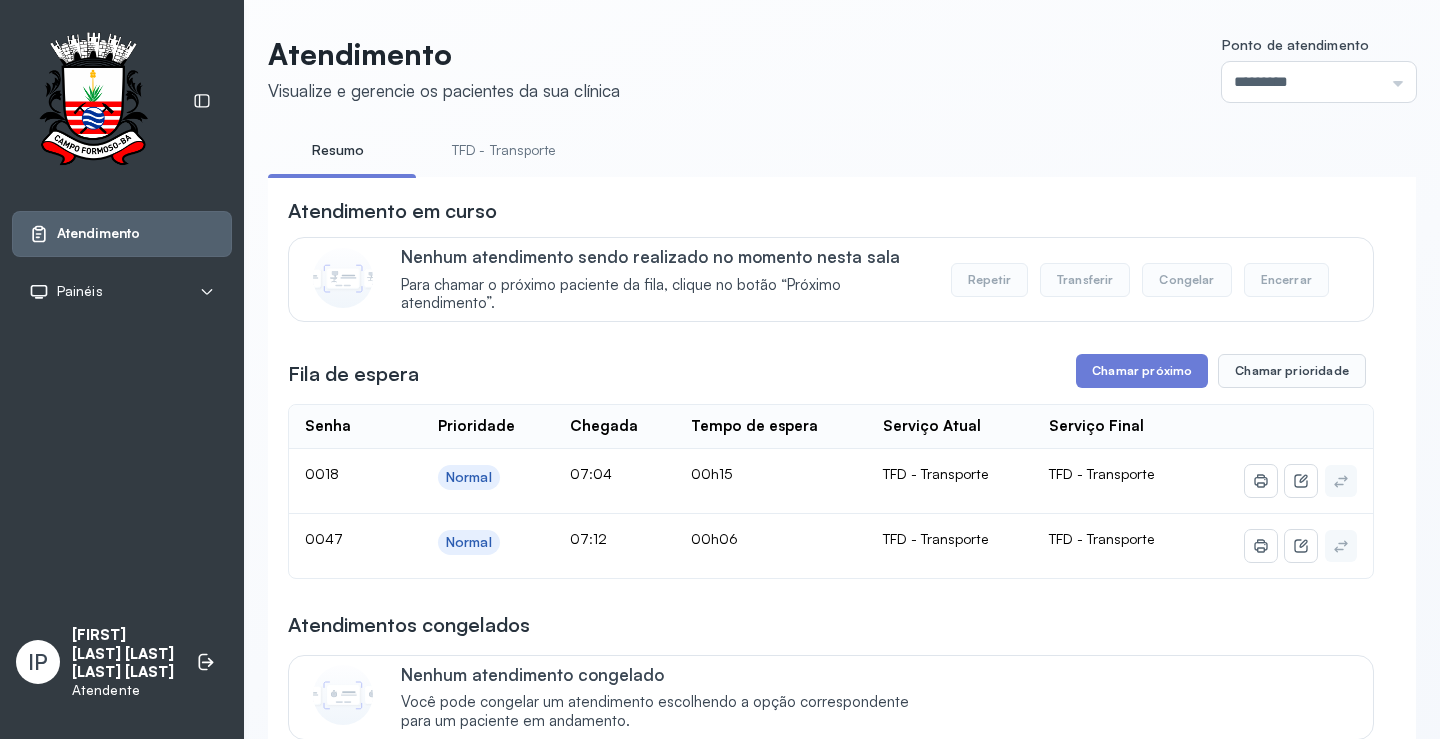 click on "TFD - Transporte" at bounding box center (504, 150) 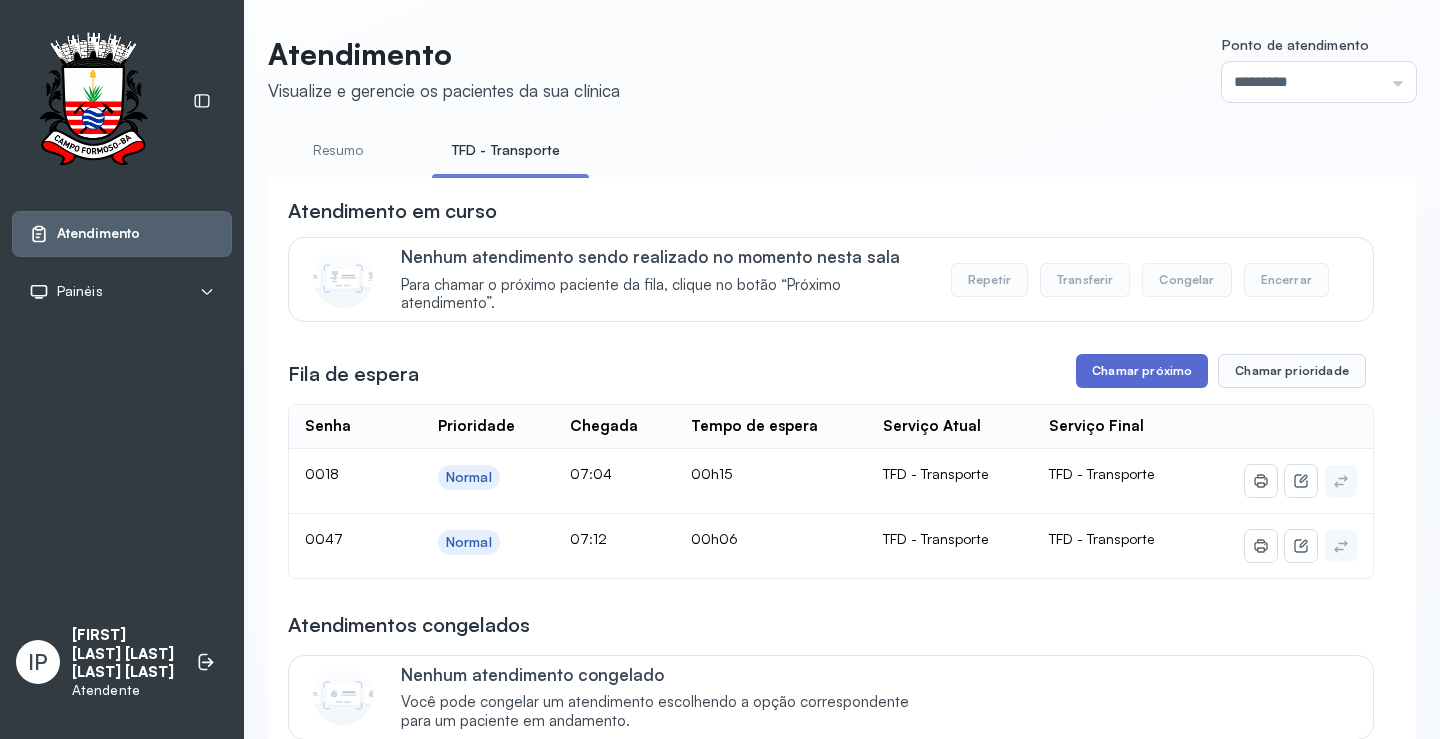 click on "Chamar próximo" at bounding box center [1142, 371] 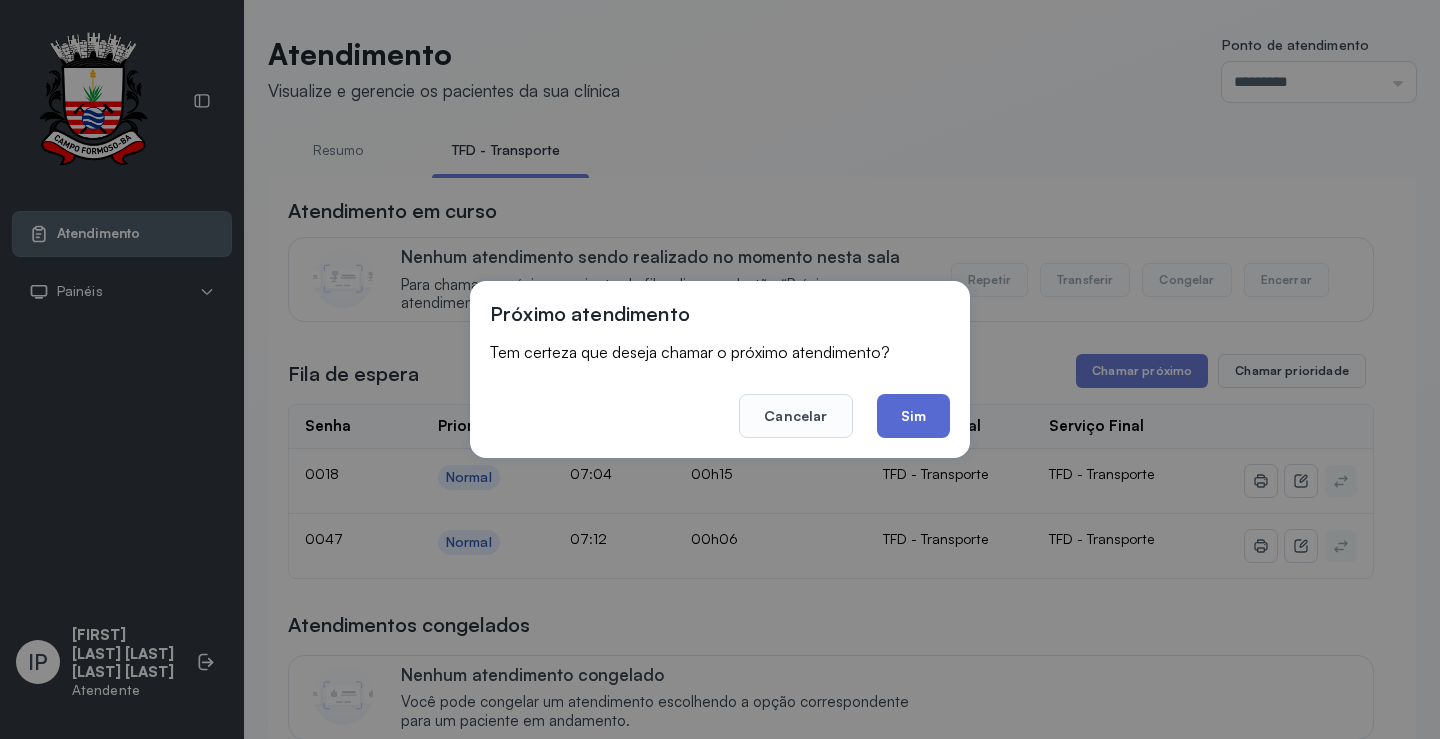 click on "Sim" 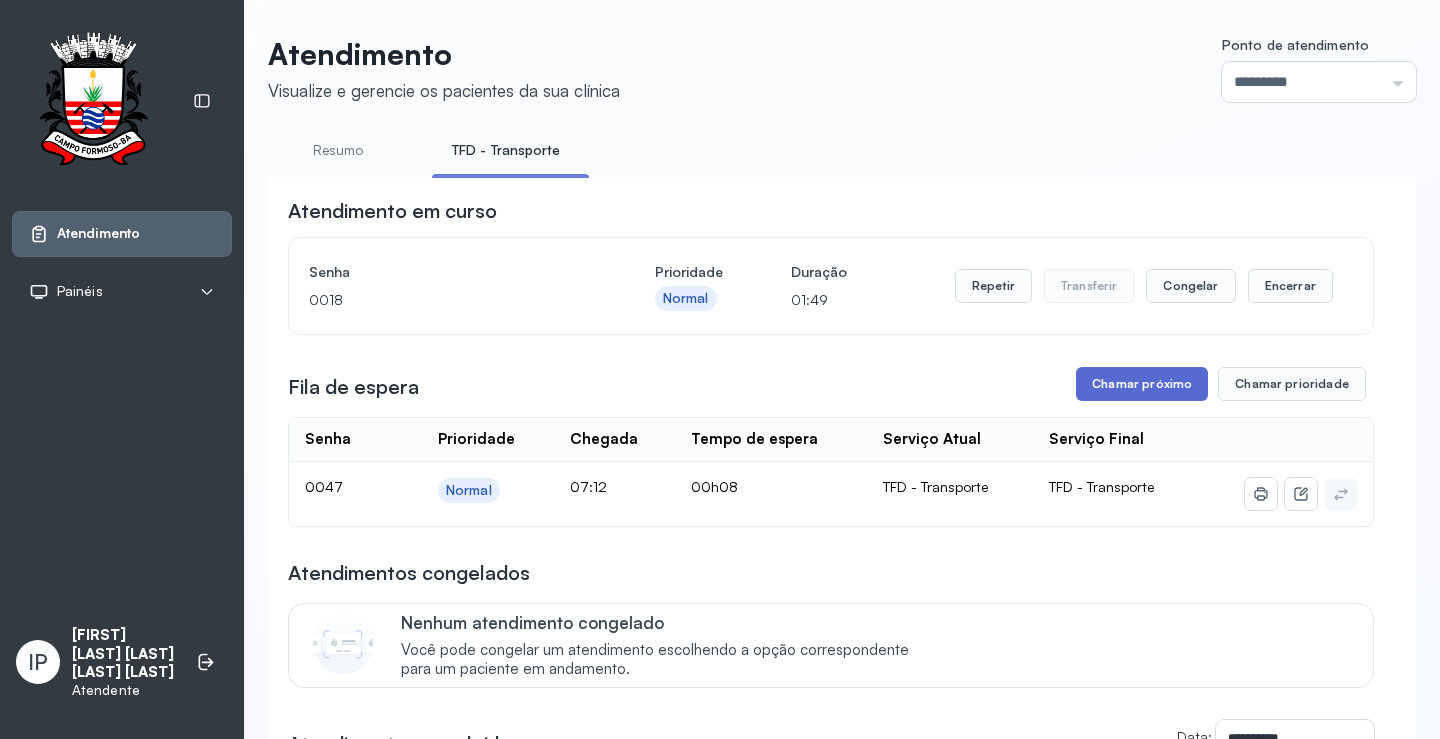 click on "Chamar próximo" at bounding box center [1142, 384] 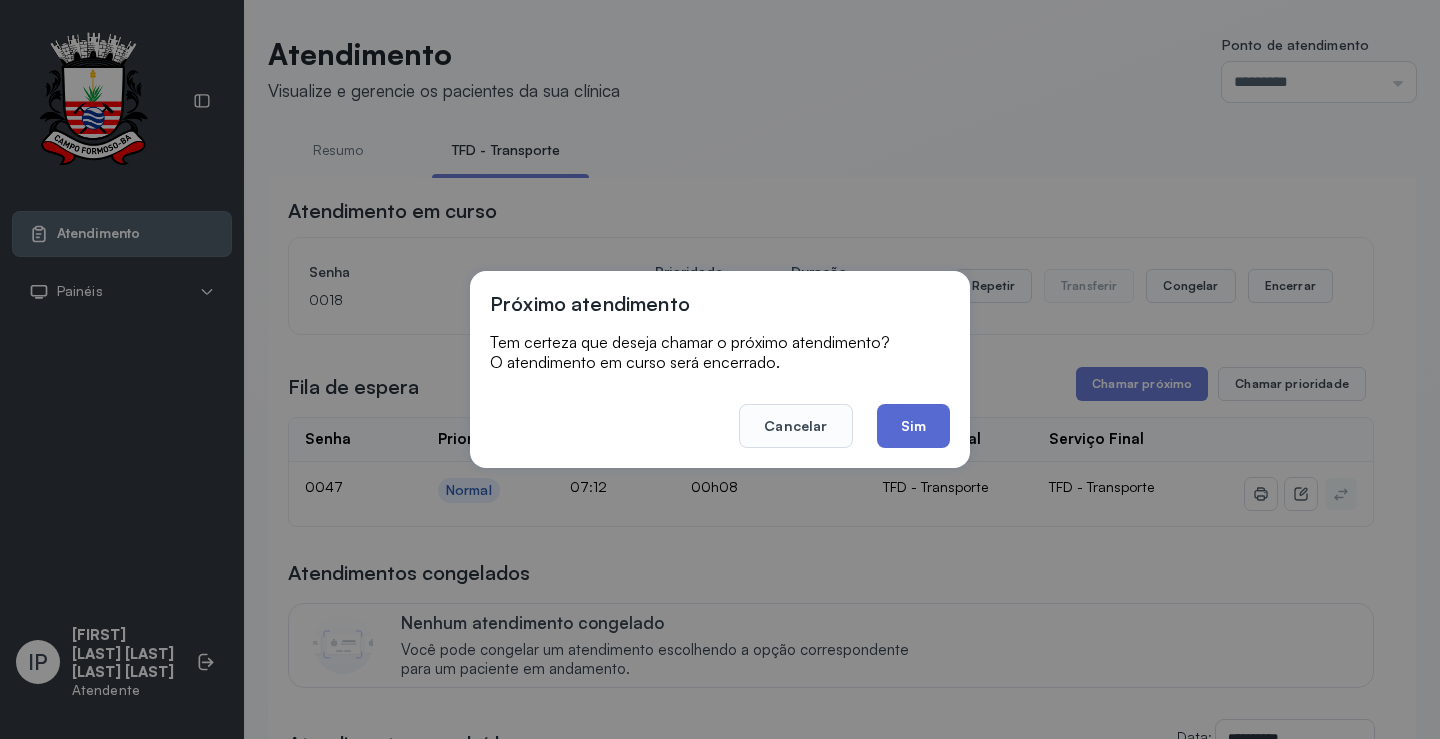 click on "Sim" 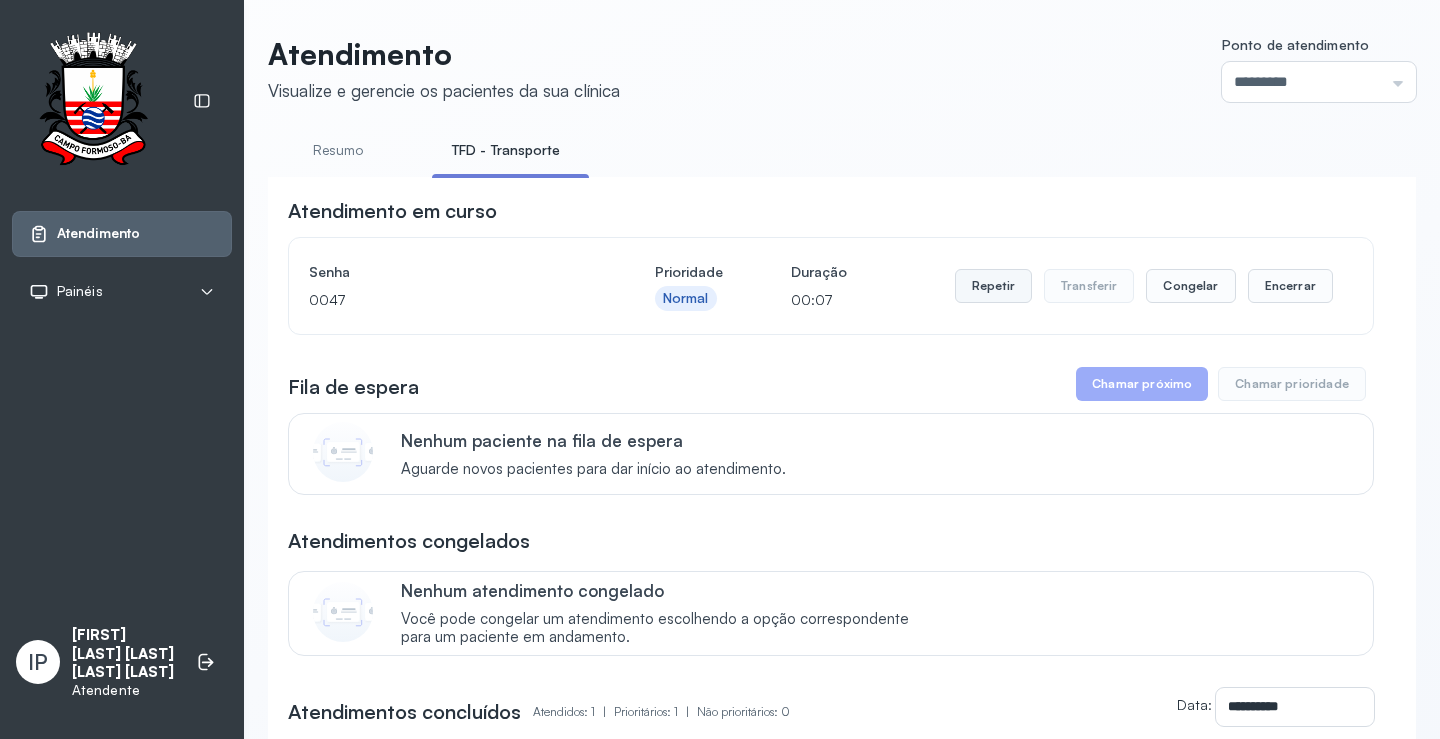 click on "Repetir" at bounding box center [993, 286] 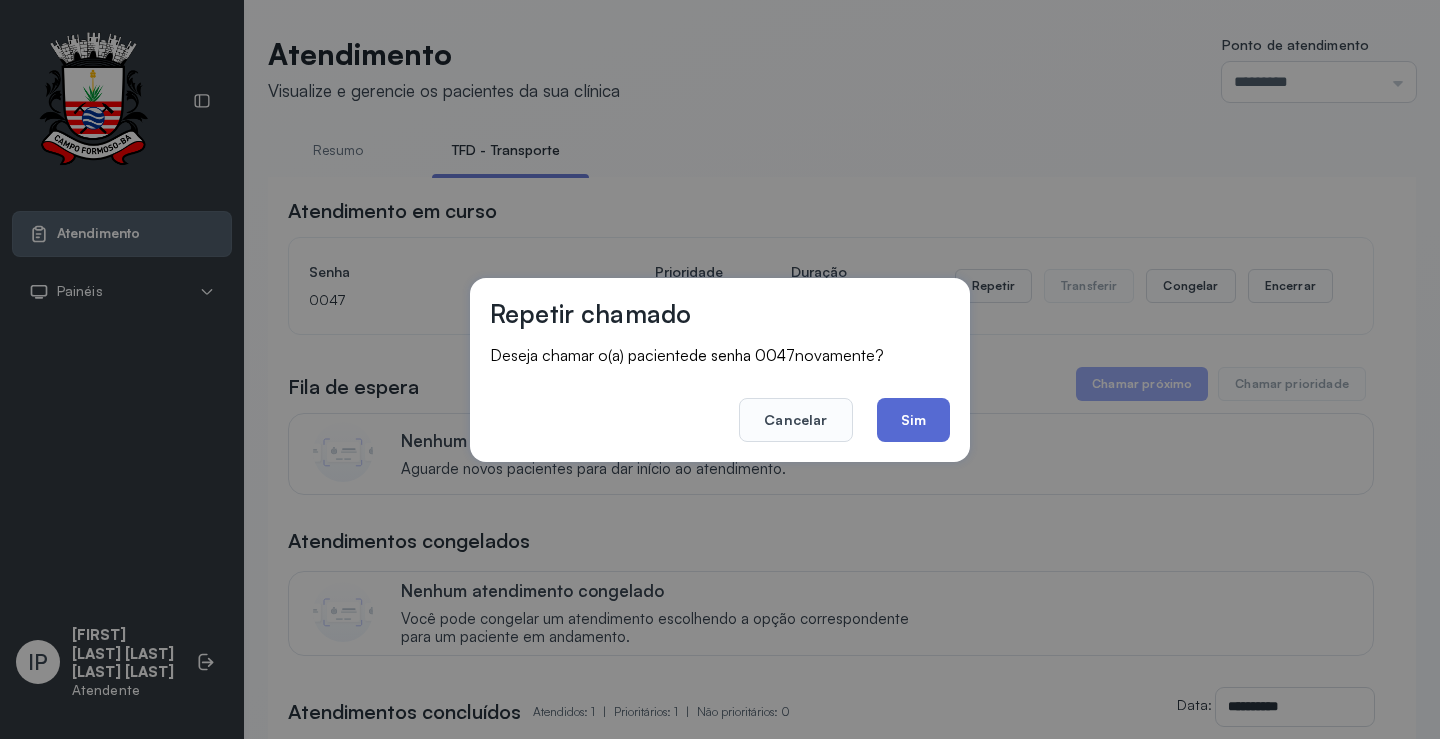 click on "Sim" 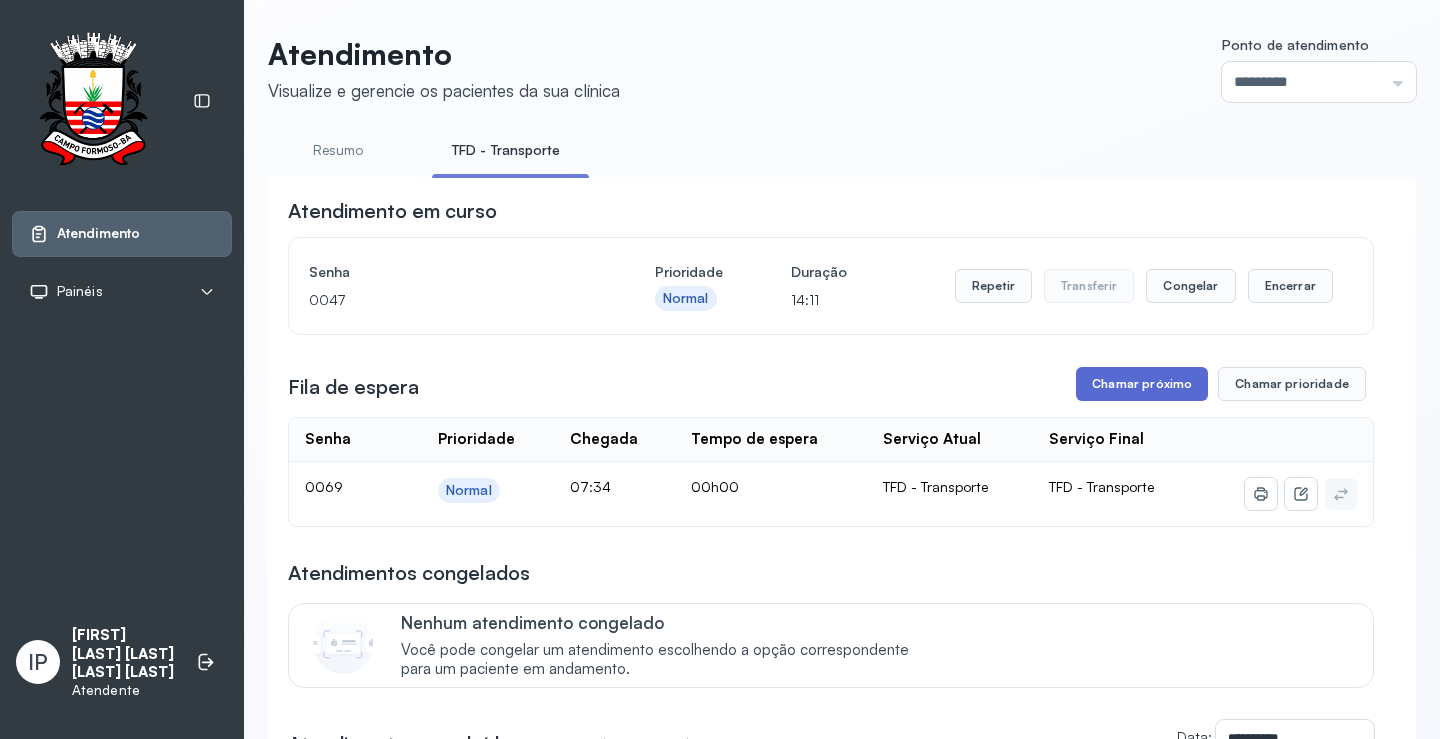 click on "Chamar próximo" at bounding box center (1142, 384) 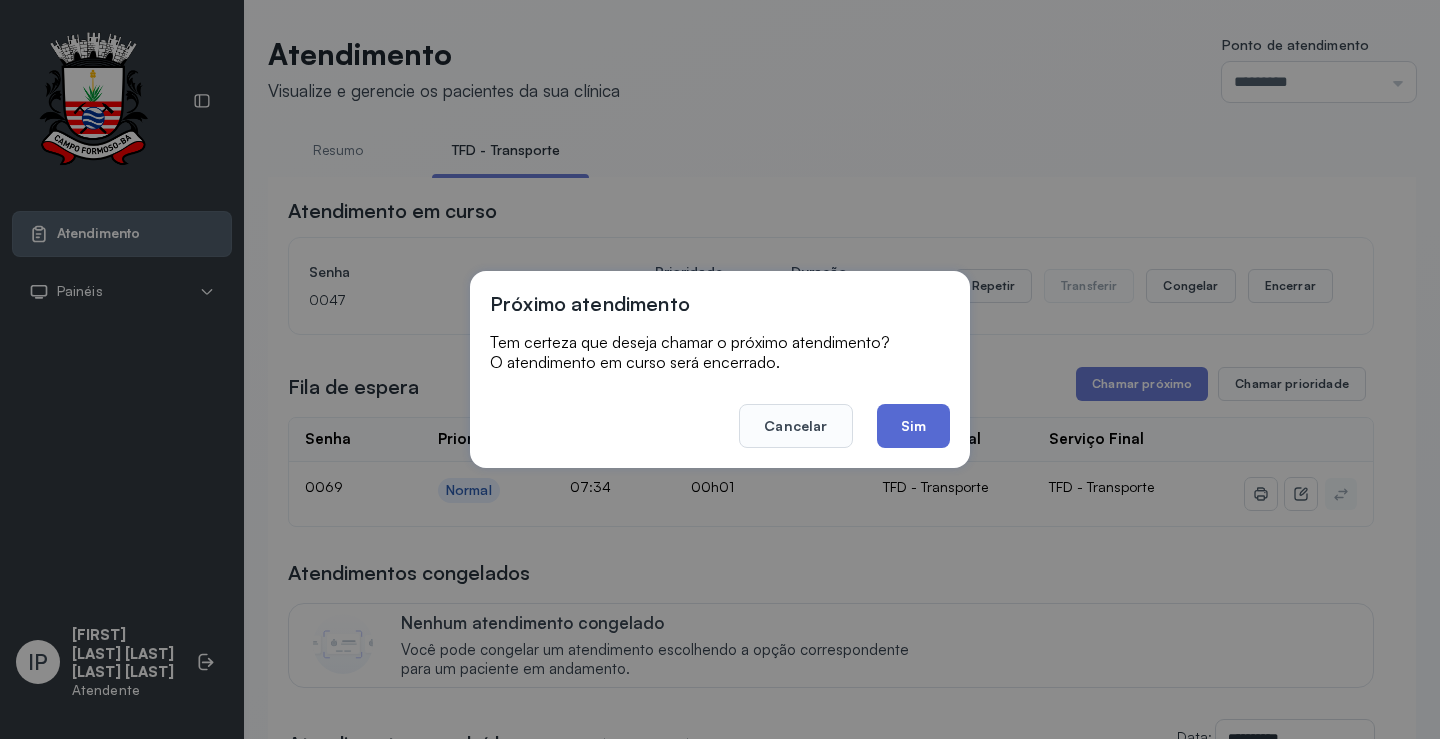 click on "Sim" 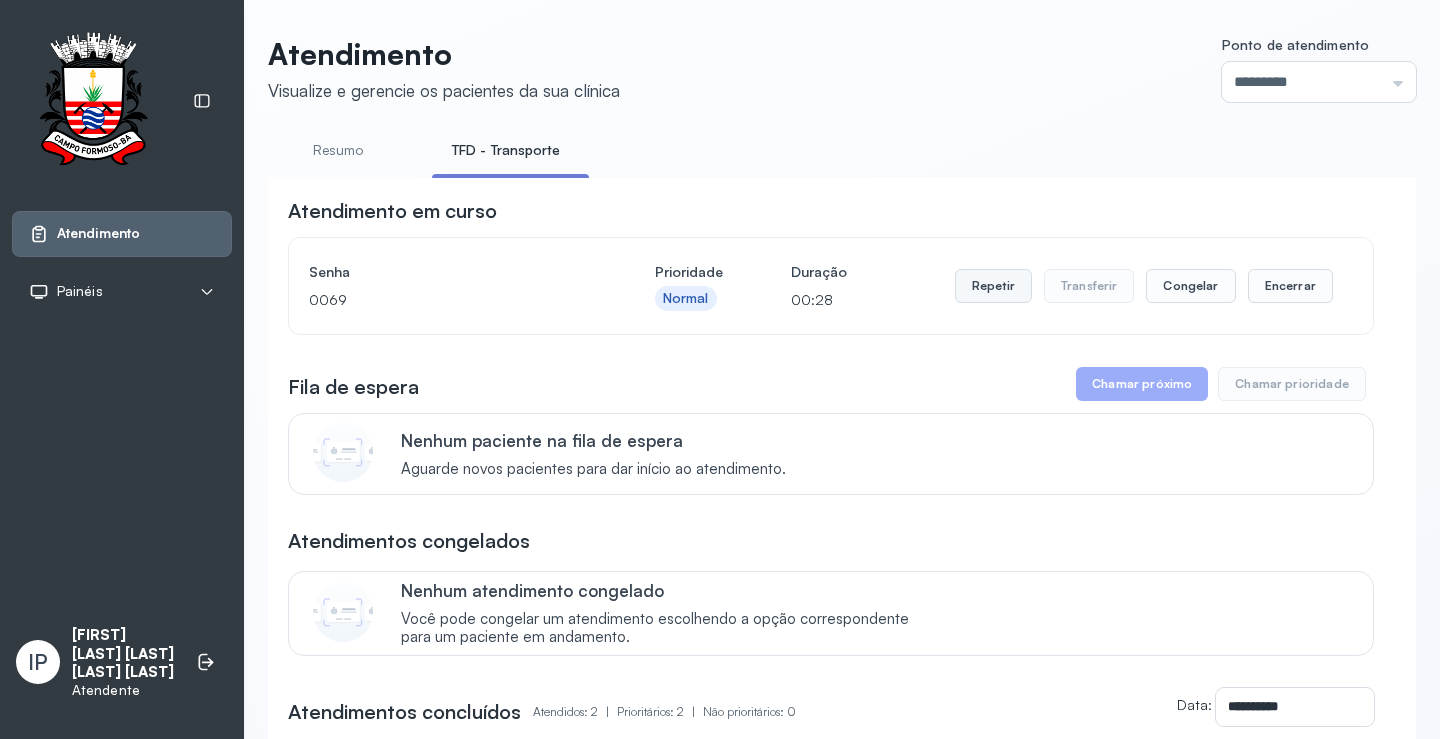 click on "Repetir" at bounding box center [993, 286] 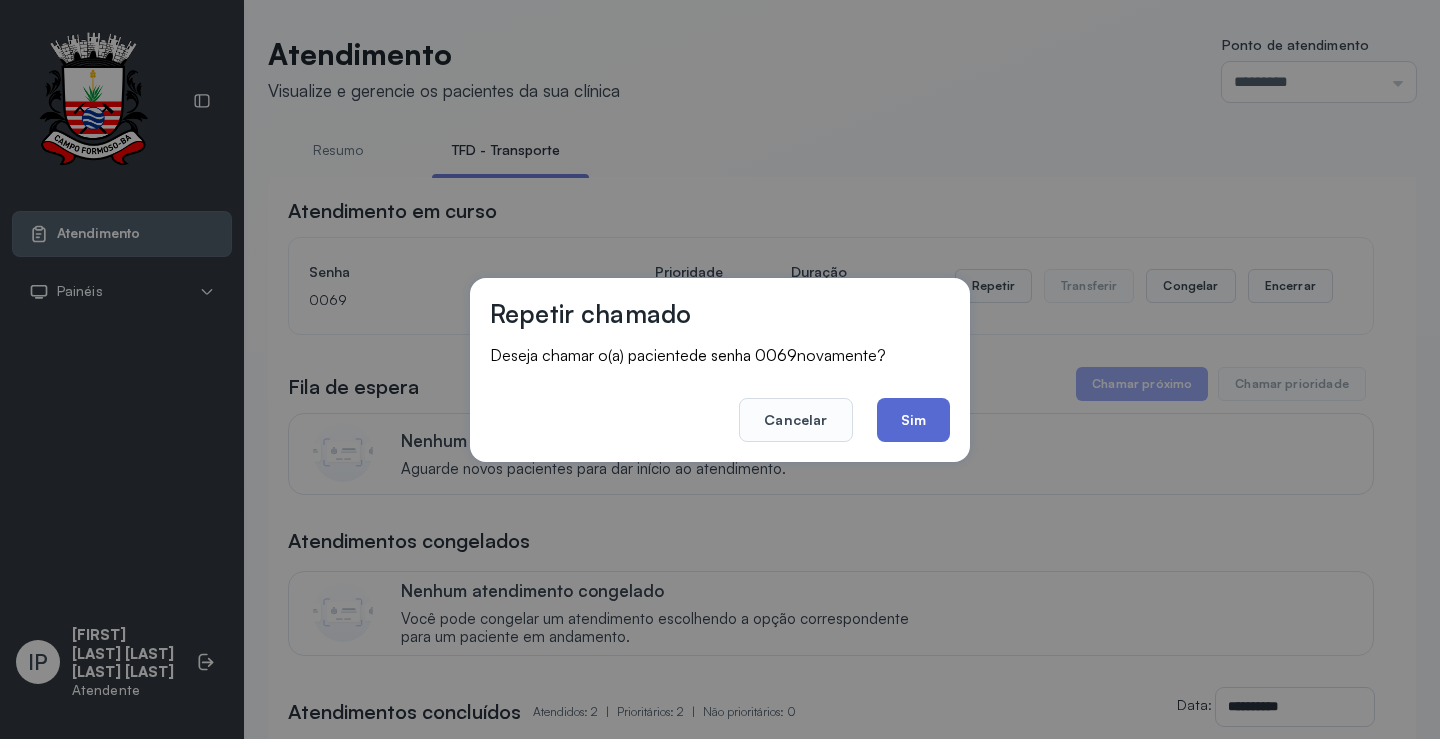 click on "Sim" 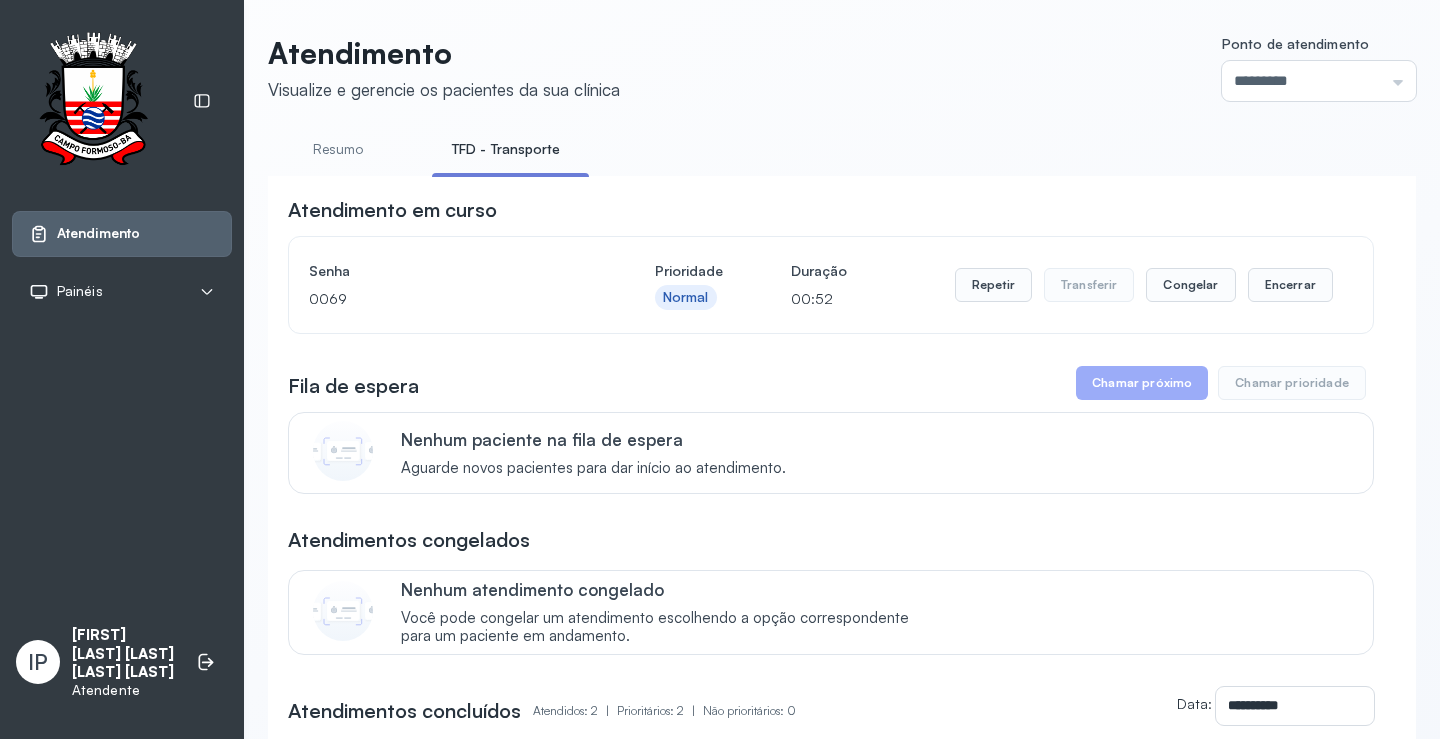 scroll, scrollTop: 0, scrollLeft: 0, axis: both 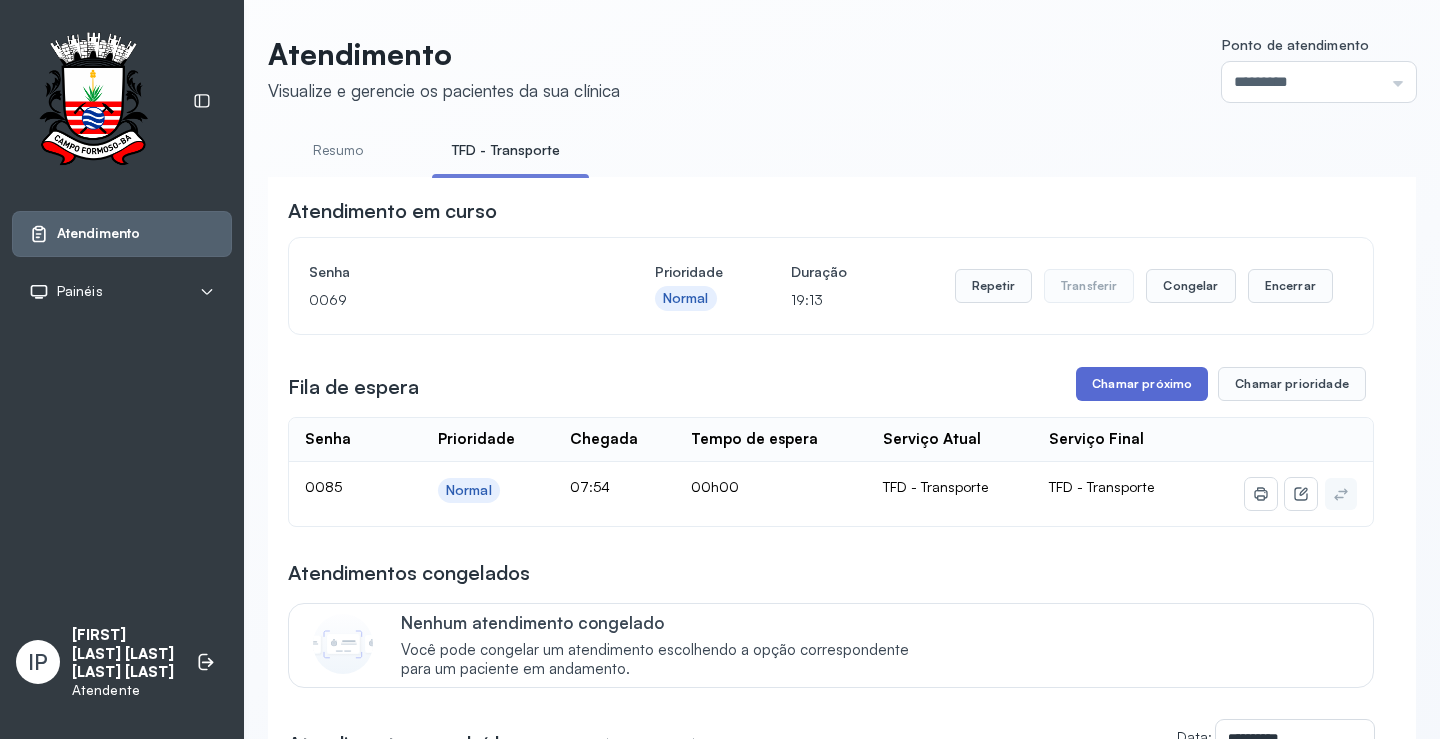 click on "Chamar próximo" at bounding box center (1142, 384) 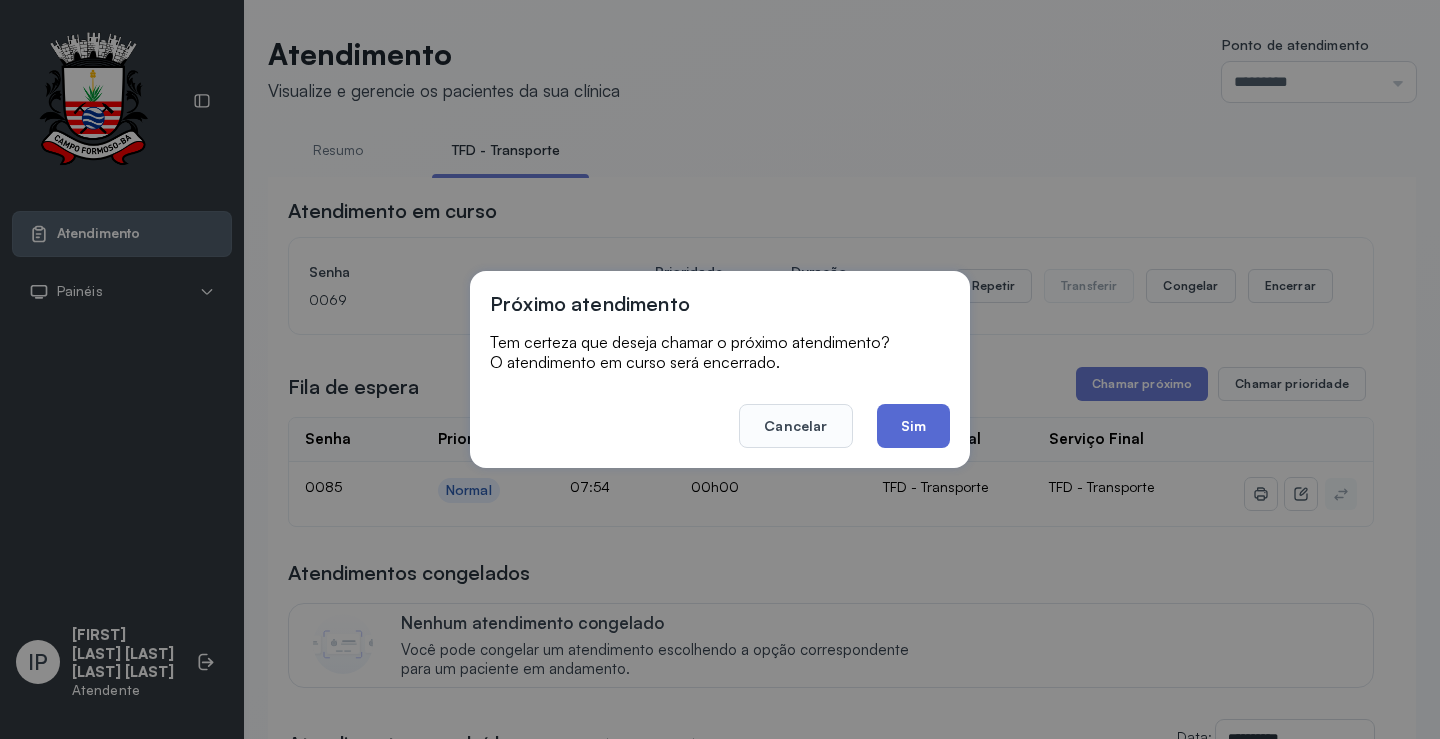 click on "Sim" 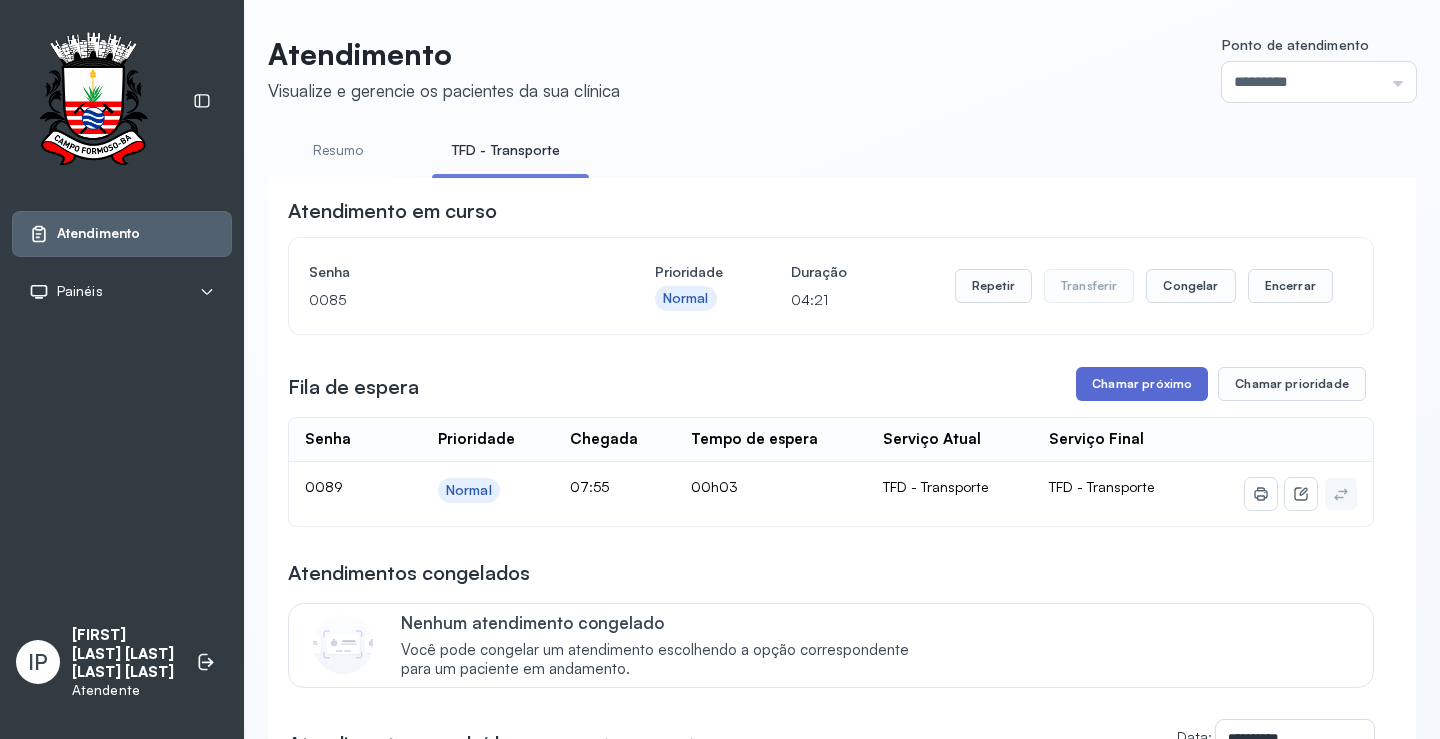 drag, startPoint x: 1128, startPoint y: 396, endPoint x: 1119, endPoint y: 405, distance: 12.727922 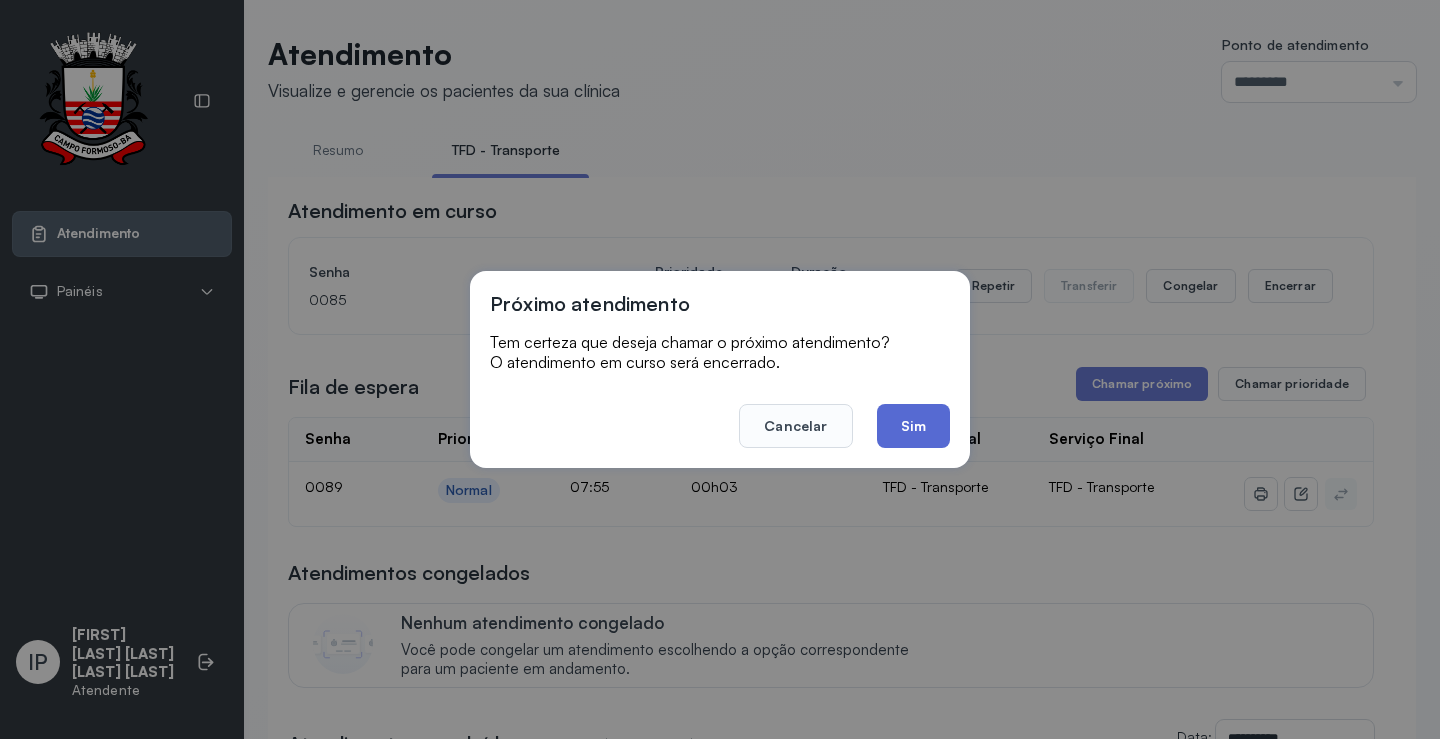 click on "Sim" 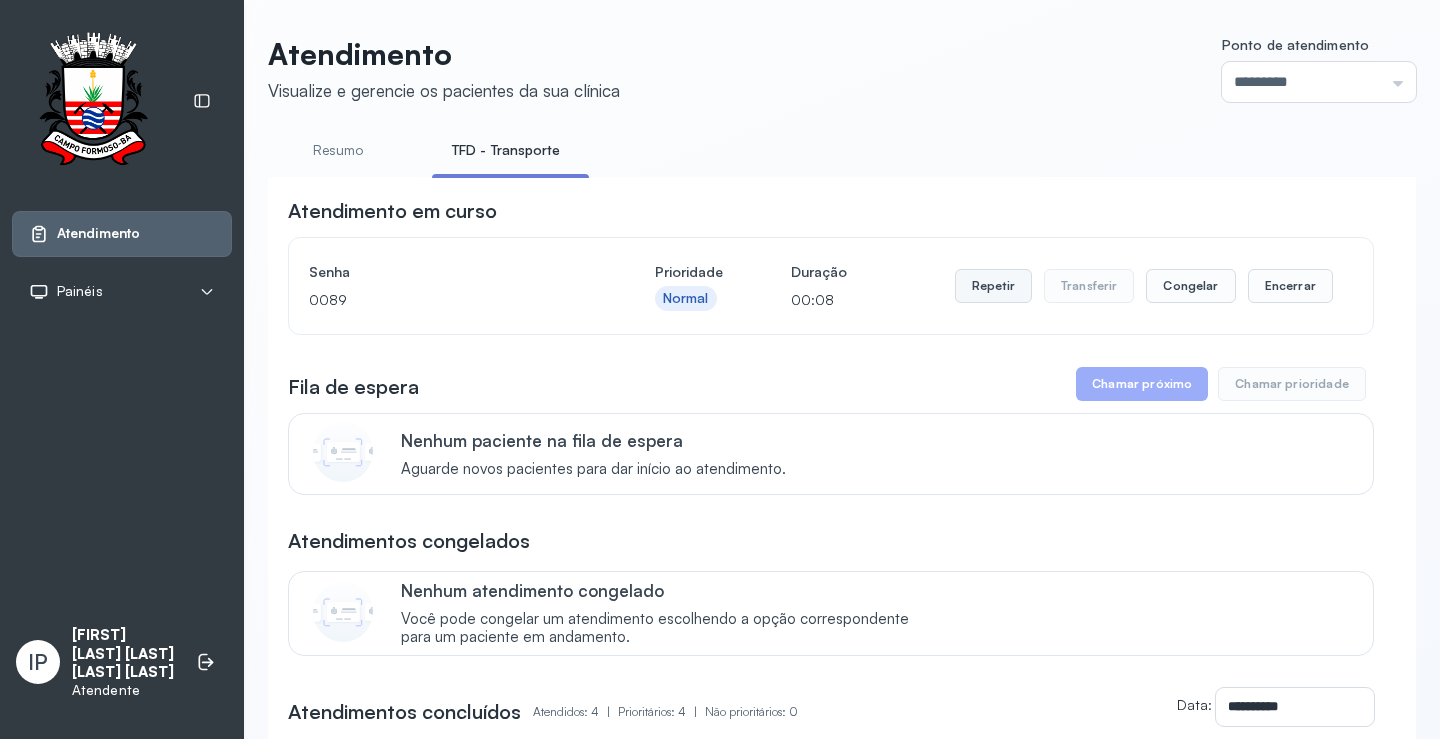 click on "Repetir" at bounding box center [993, 286] 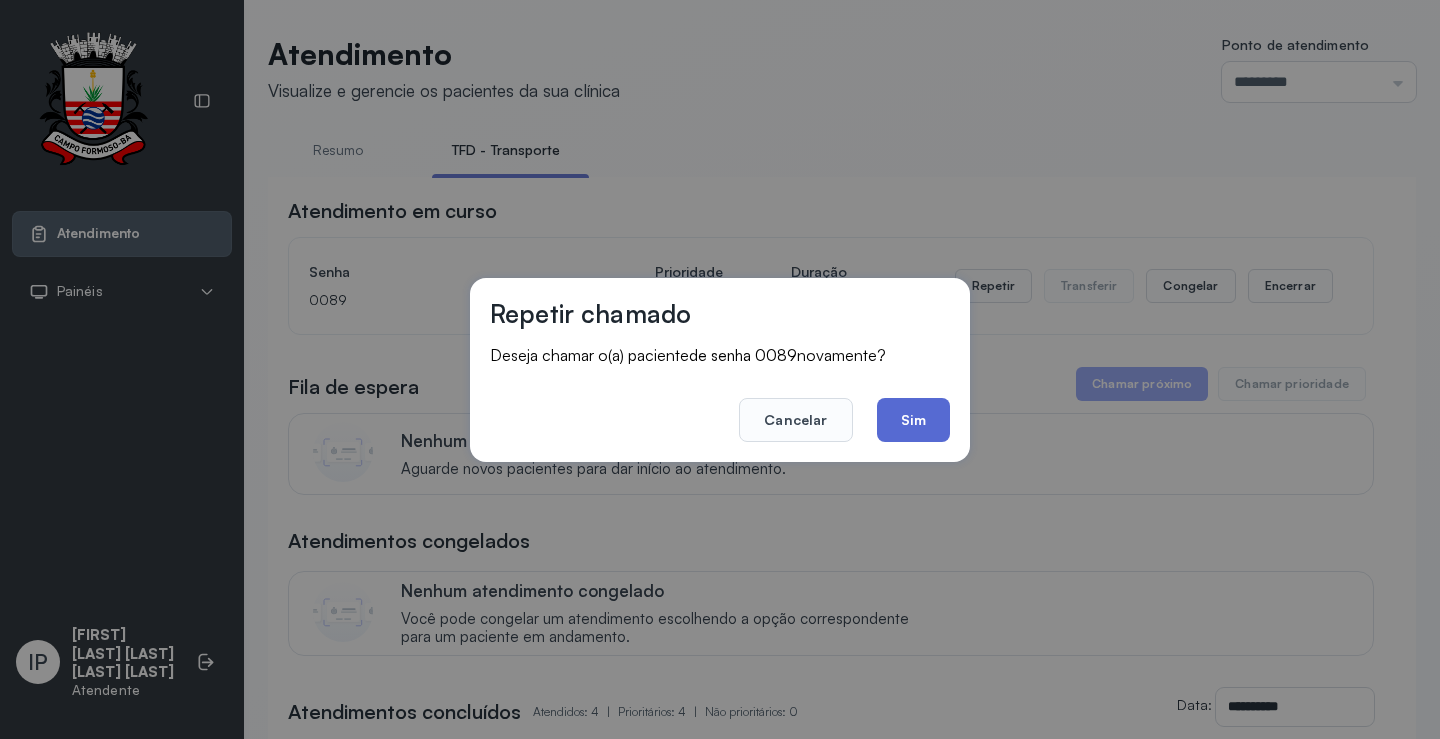 click on "Sim" 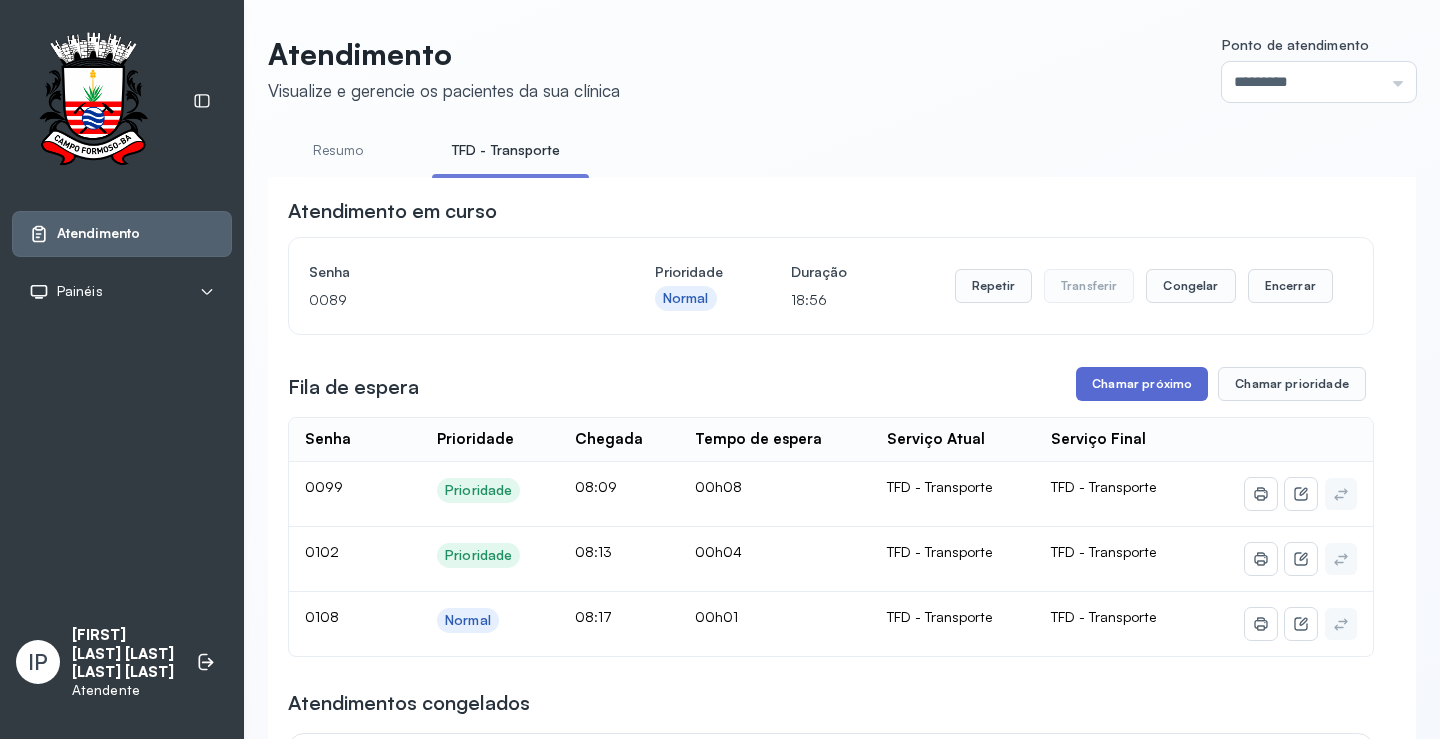 click on "Chamar próximo" at bounding box center [1142, 384] 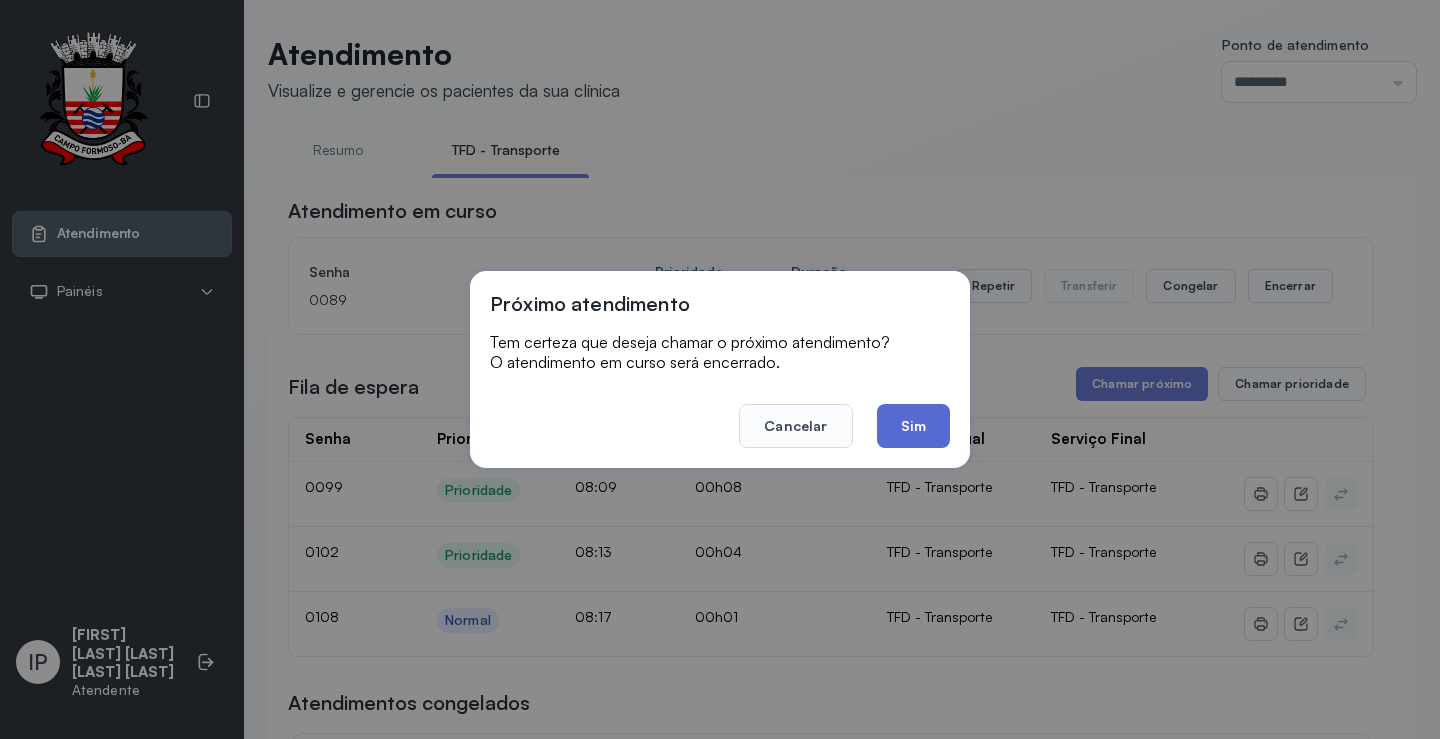 click on "Sim" 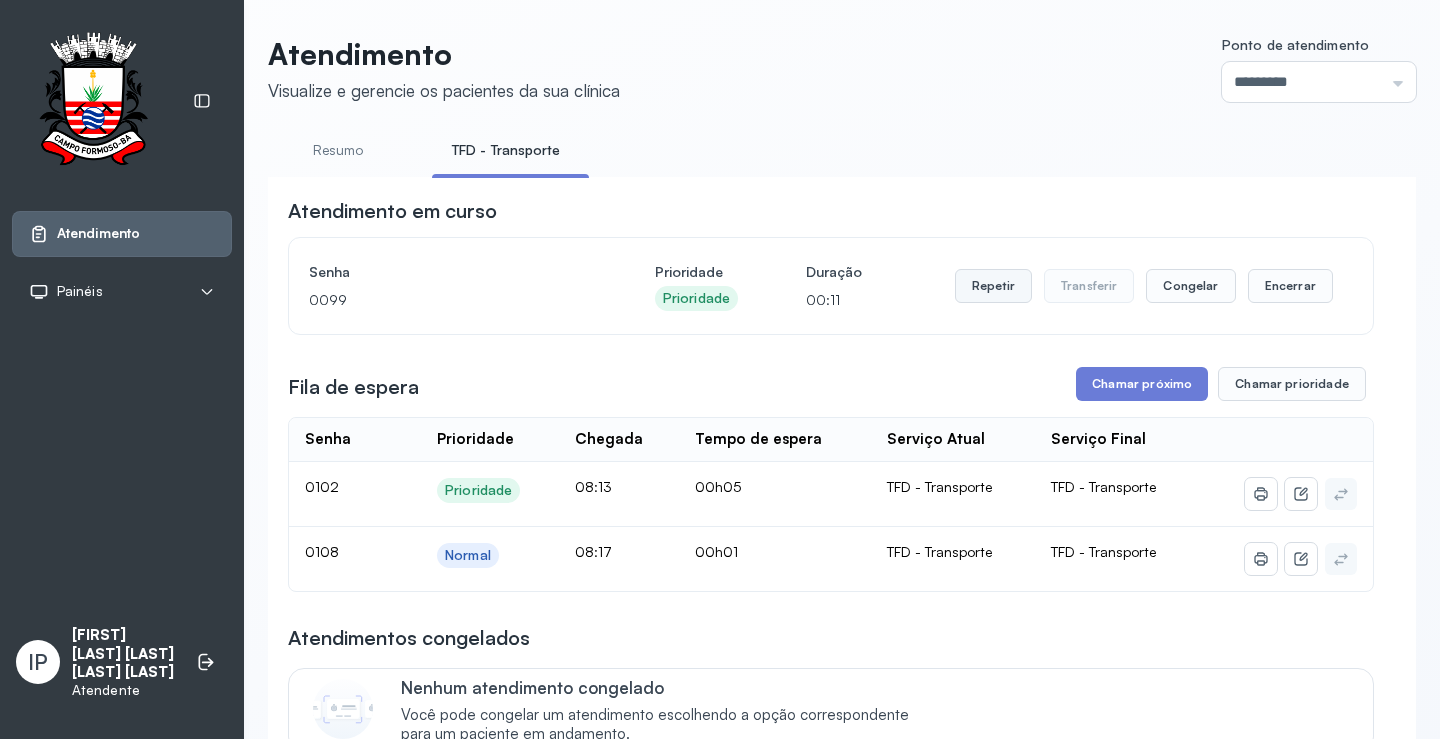 click on "Repetir" at bounding box center [993, 286] 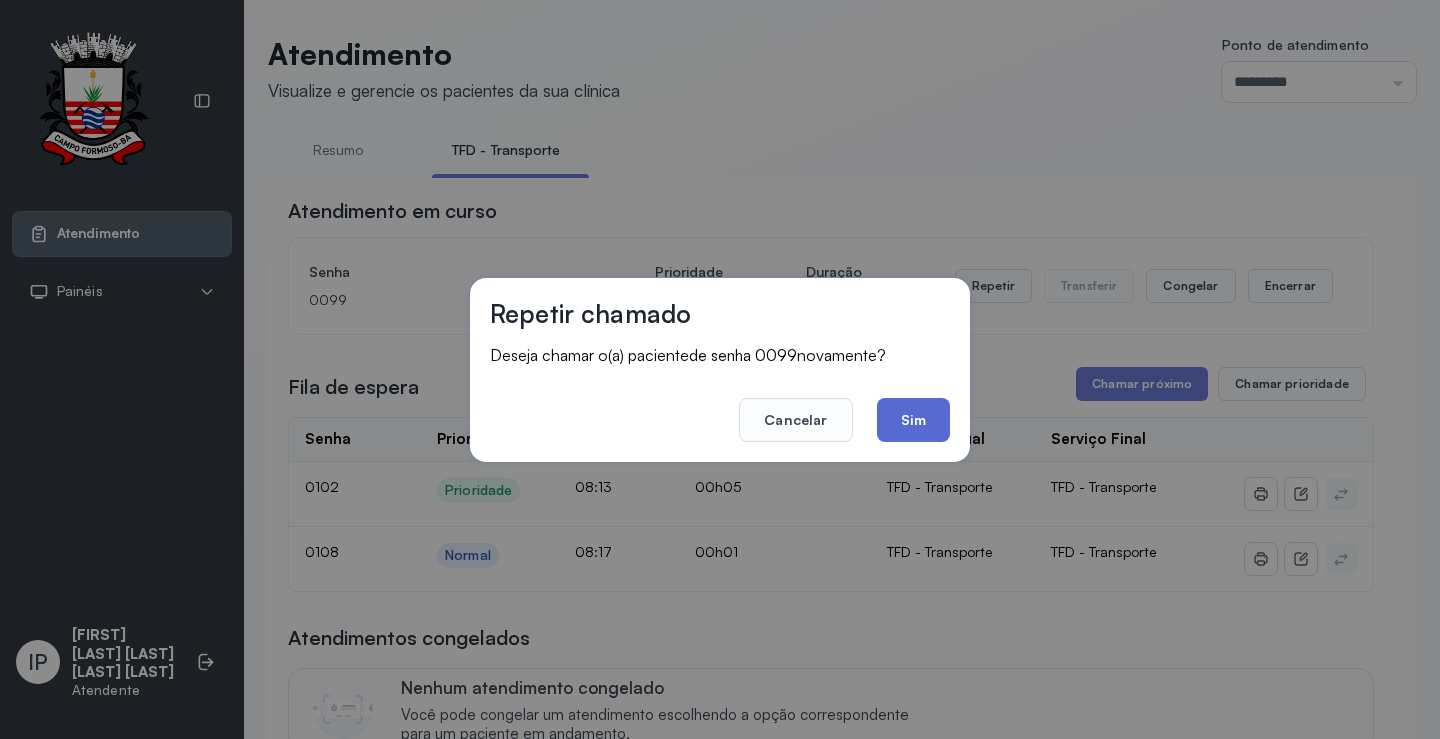 click on "Sim" 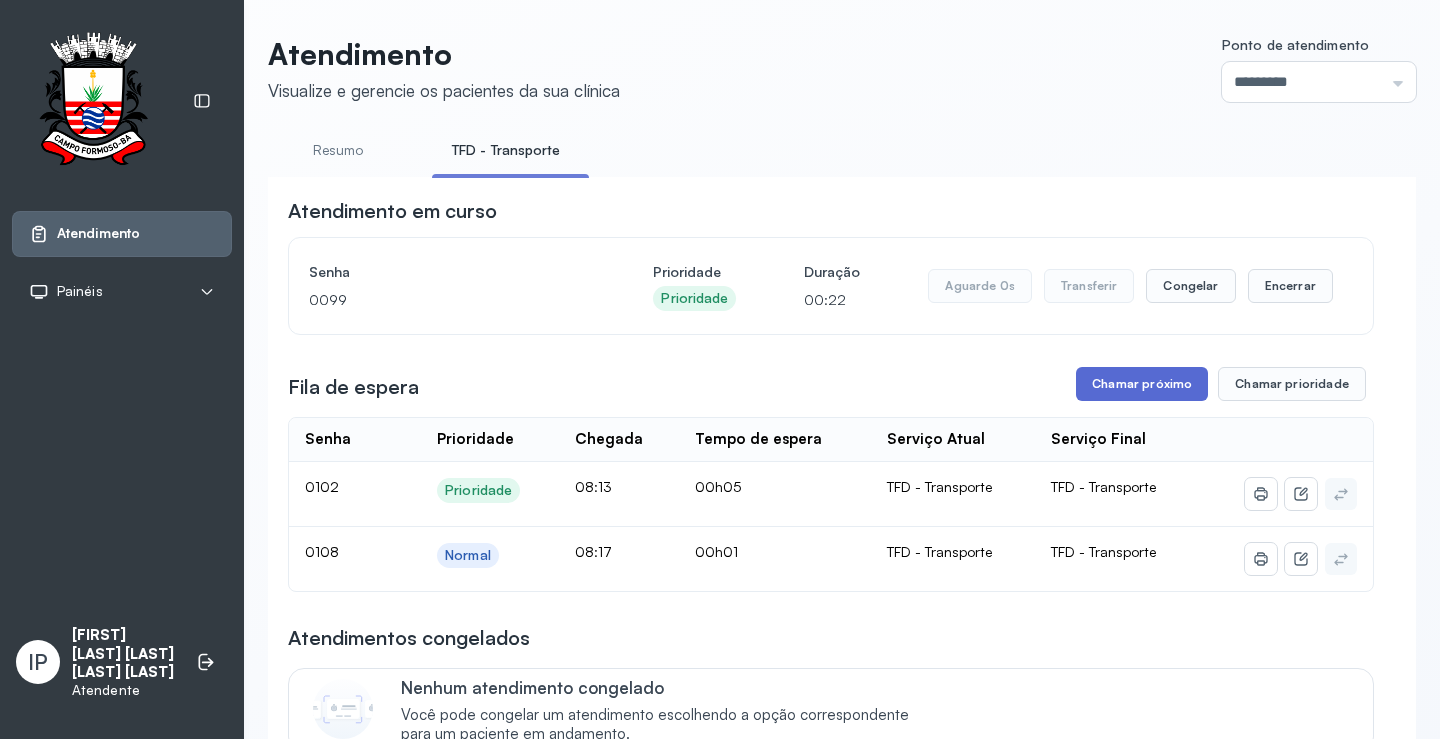 click on "Chamar próximo" at bounding box center [1142, 384] 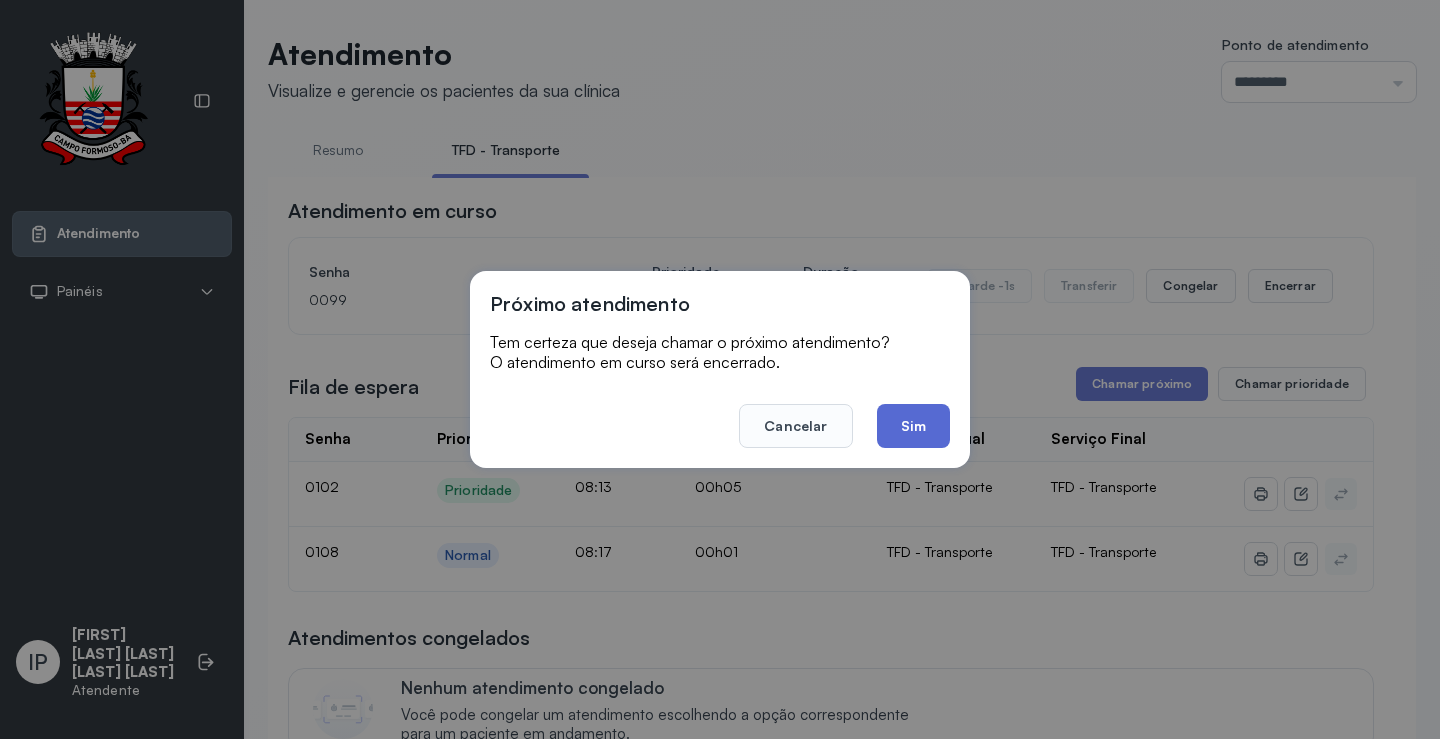 click on "Sim" 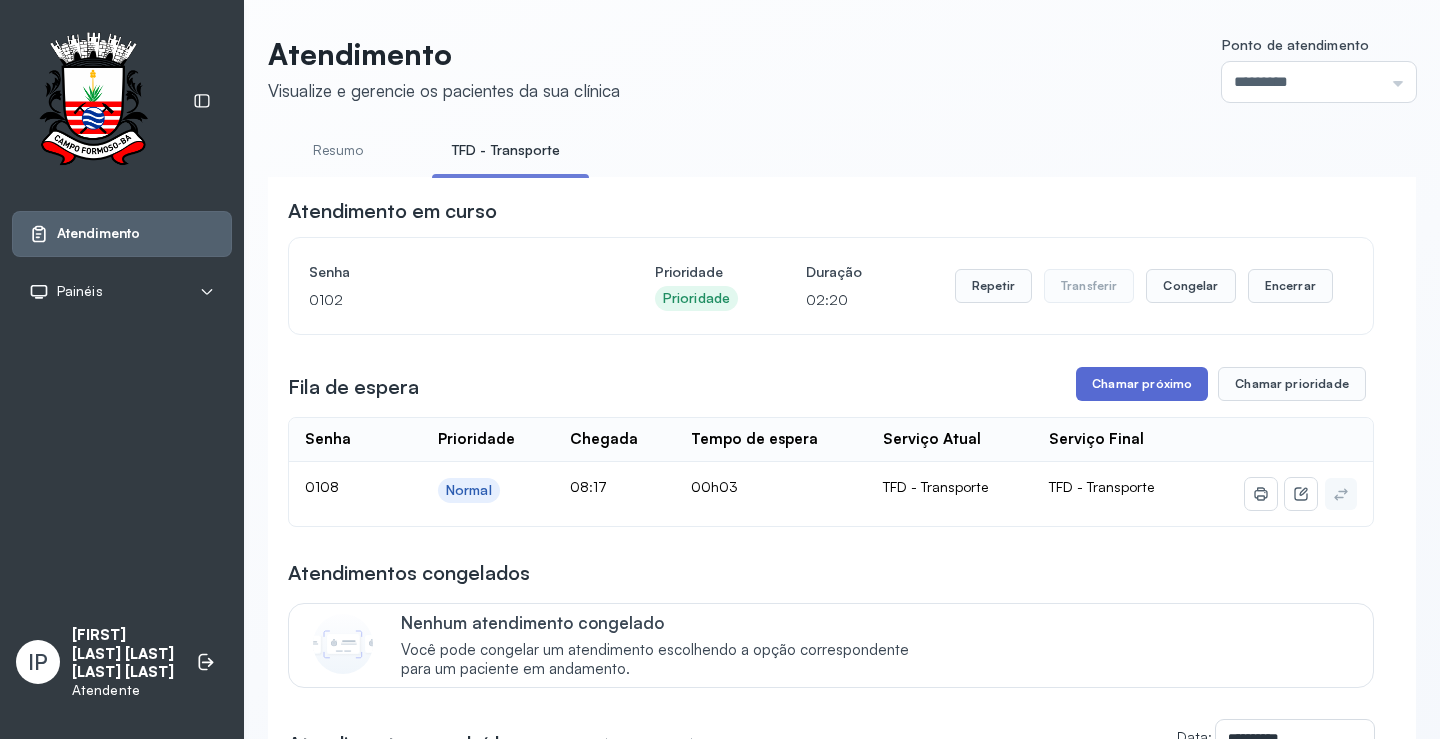 click on "Chamar próximo" at bounding box center [1142, 384] 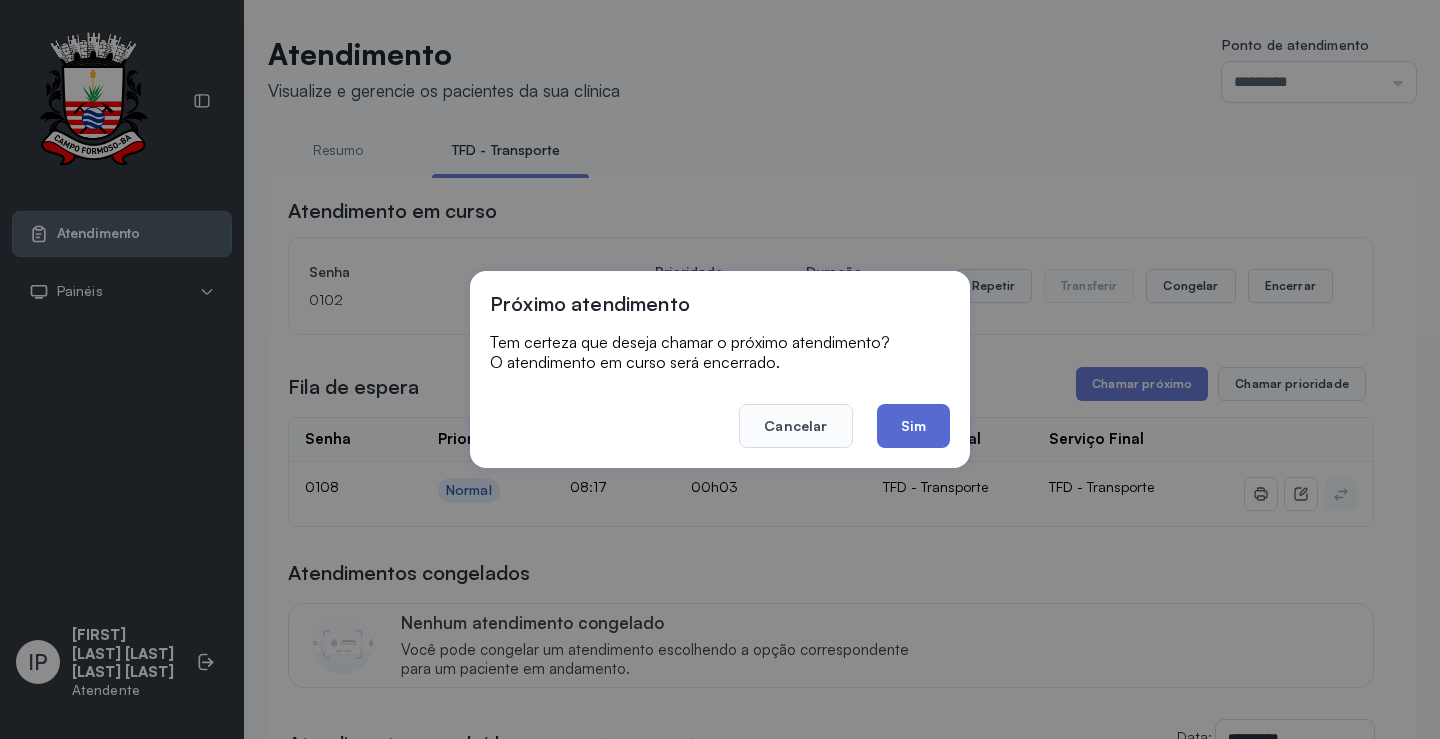 click on "Sim" 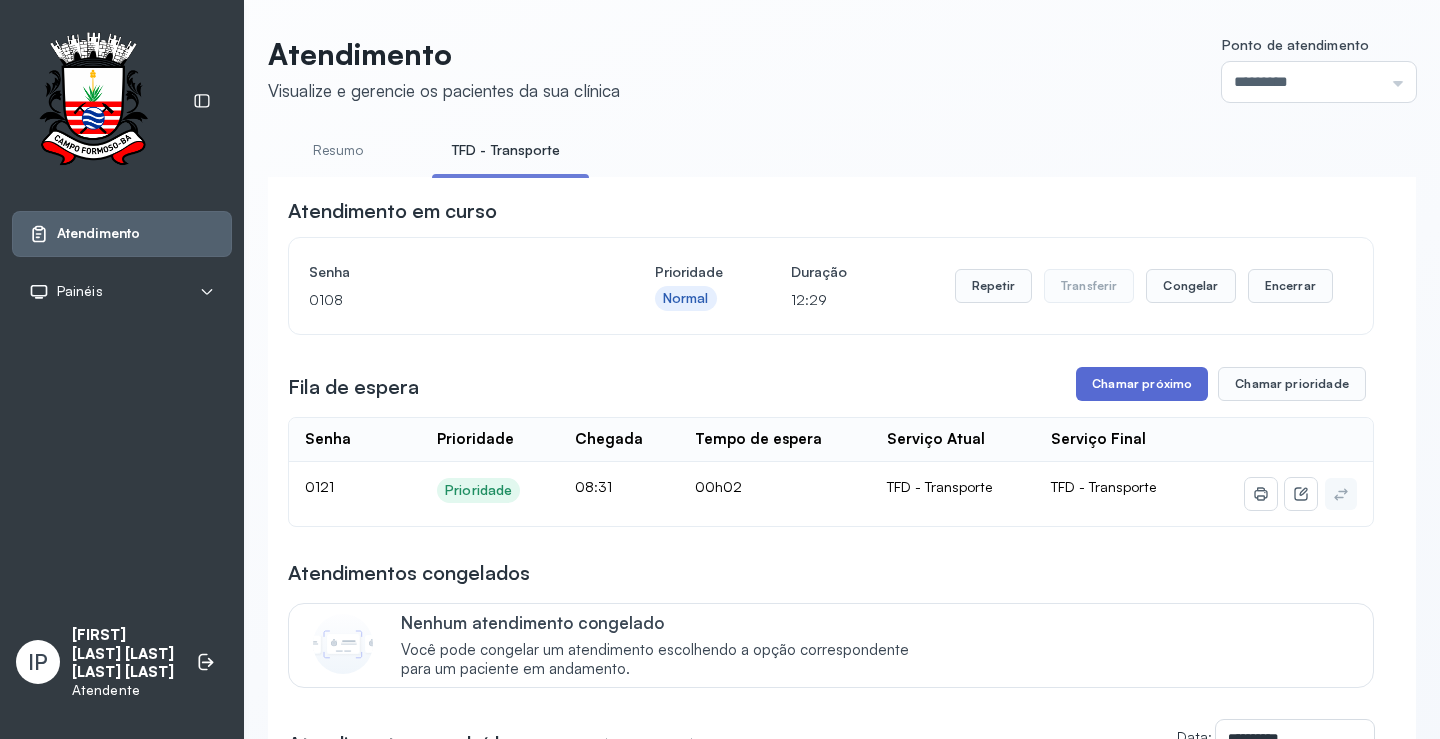 click on "Chamar próximo" at bounding box center [1142, 384] 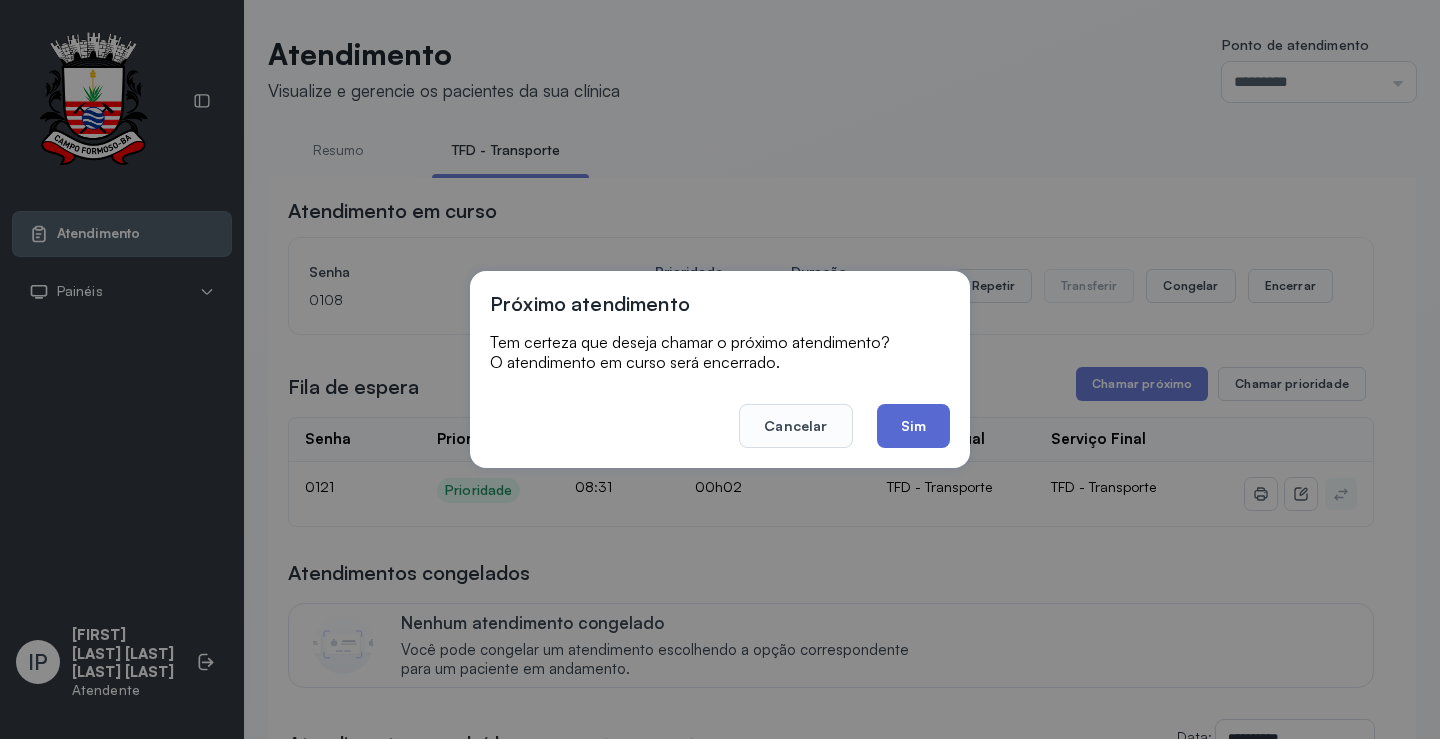 click on "Sim" 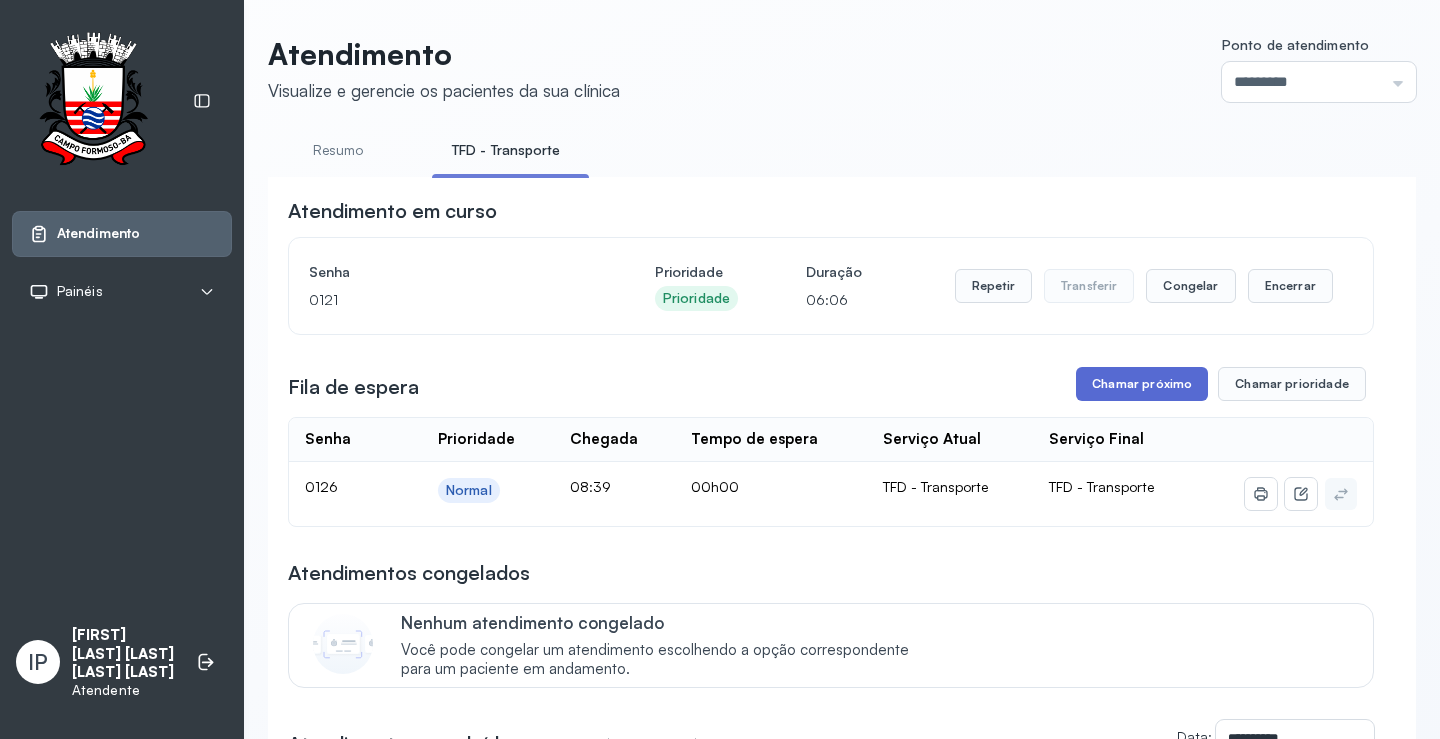 click on "Chamar próximo" at bounding box center (1142, 384) 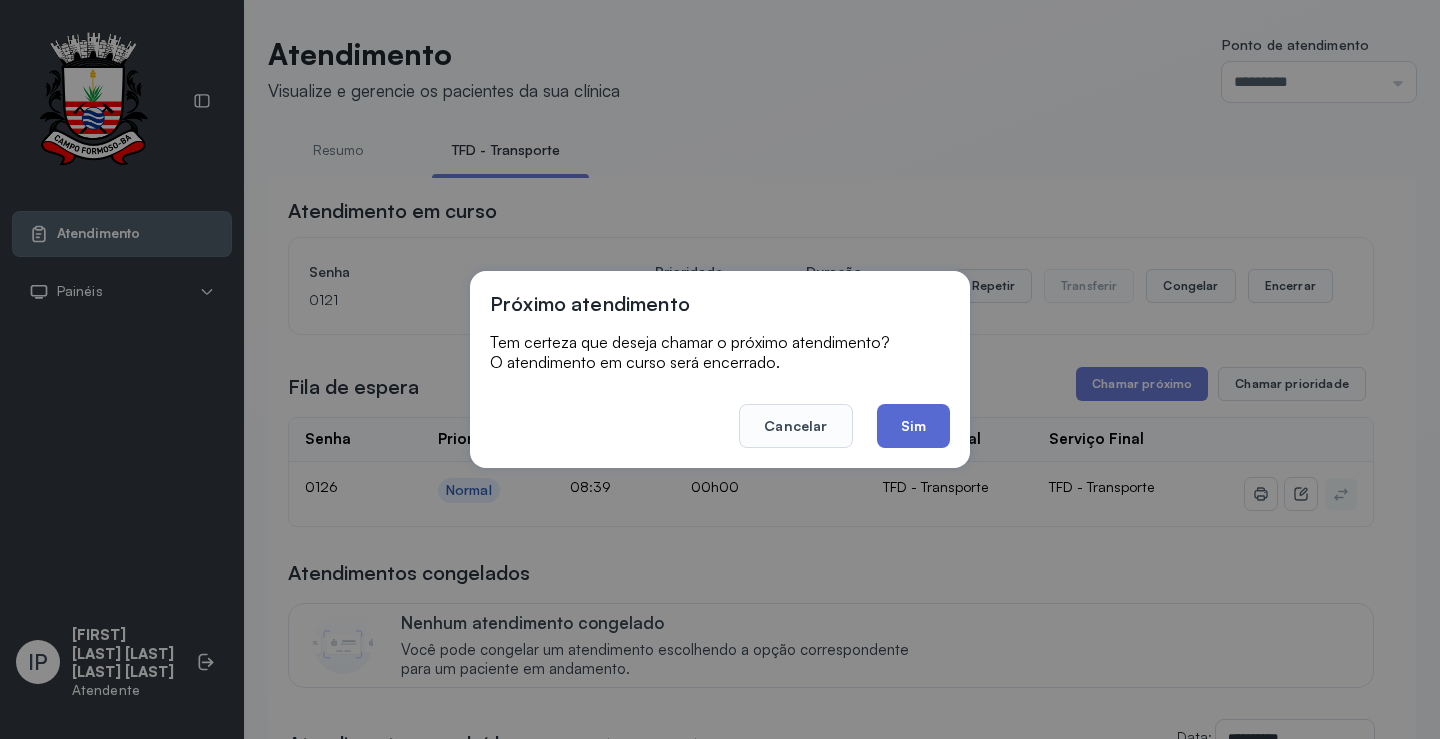 click on "Sim" 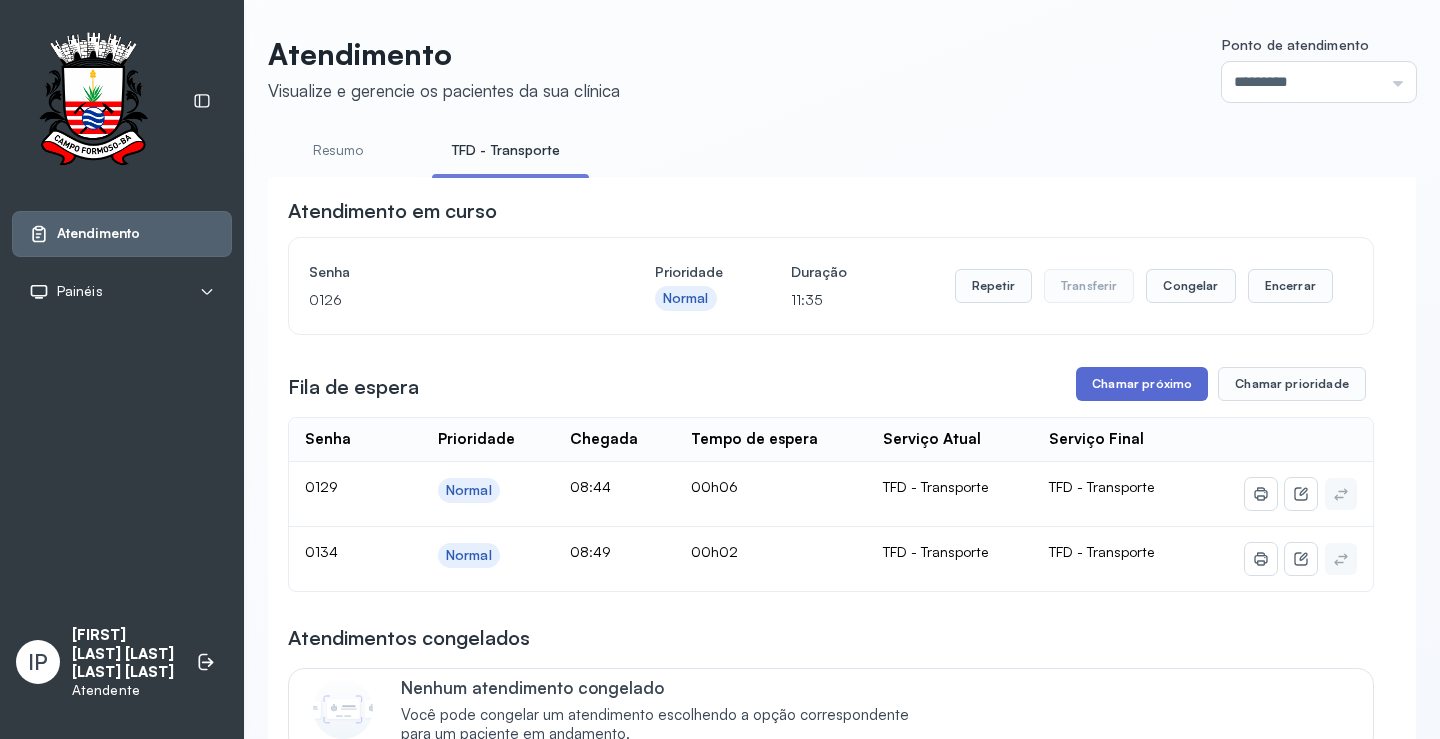 click on "Chamar próximo" at bounding box center [1142, 384] 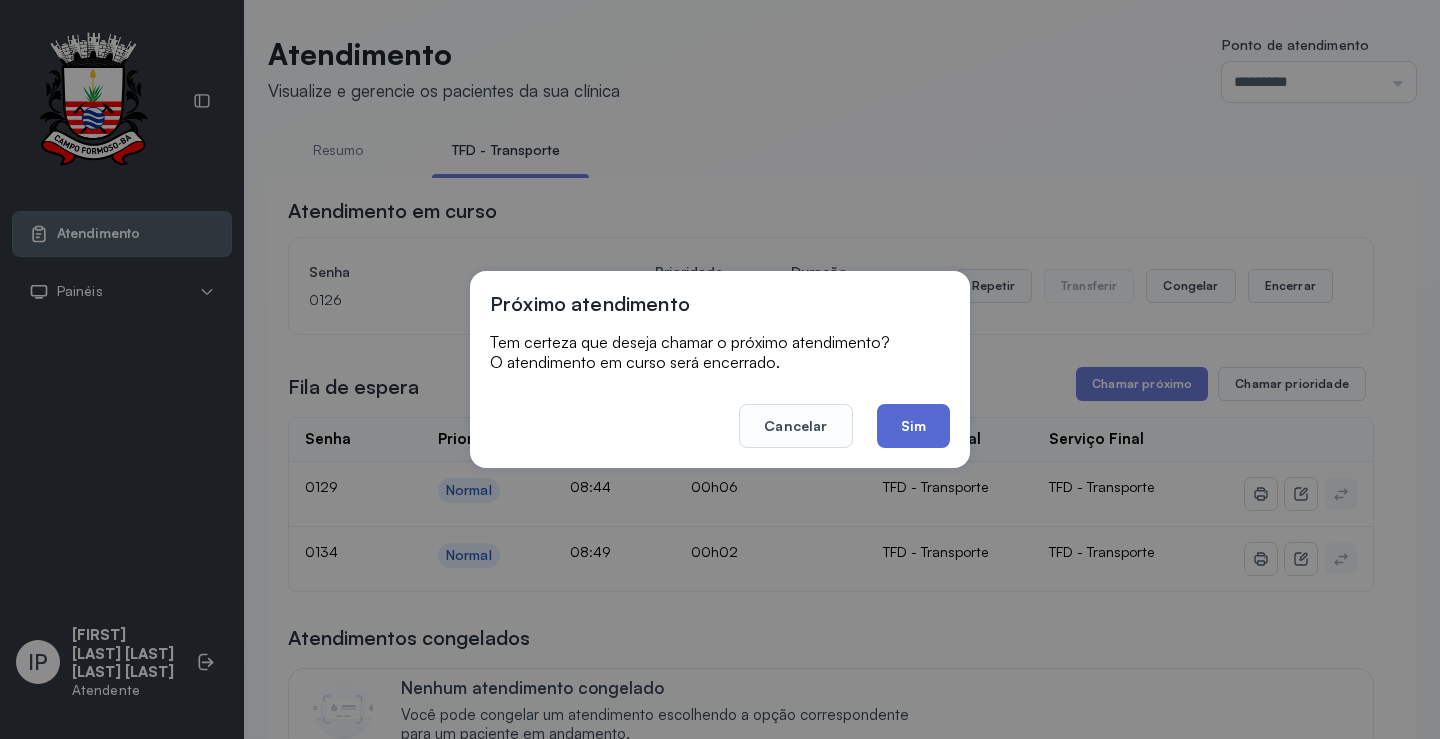 click on "Sim" 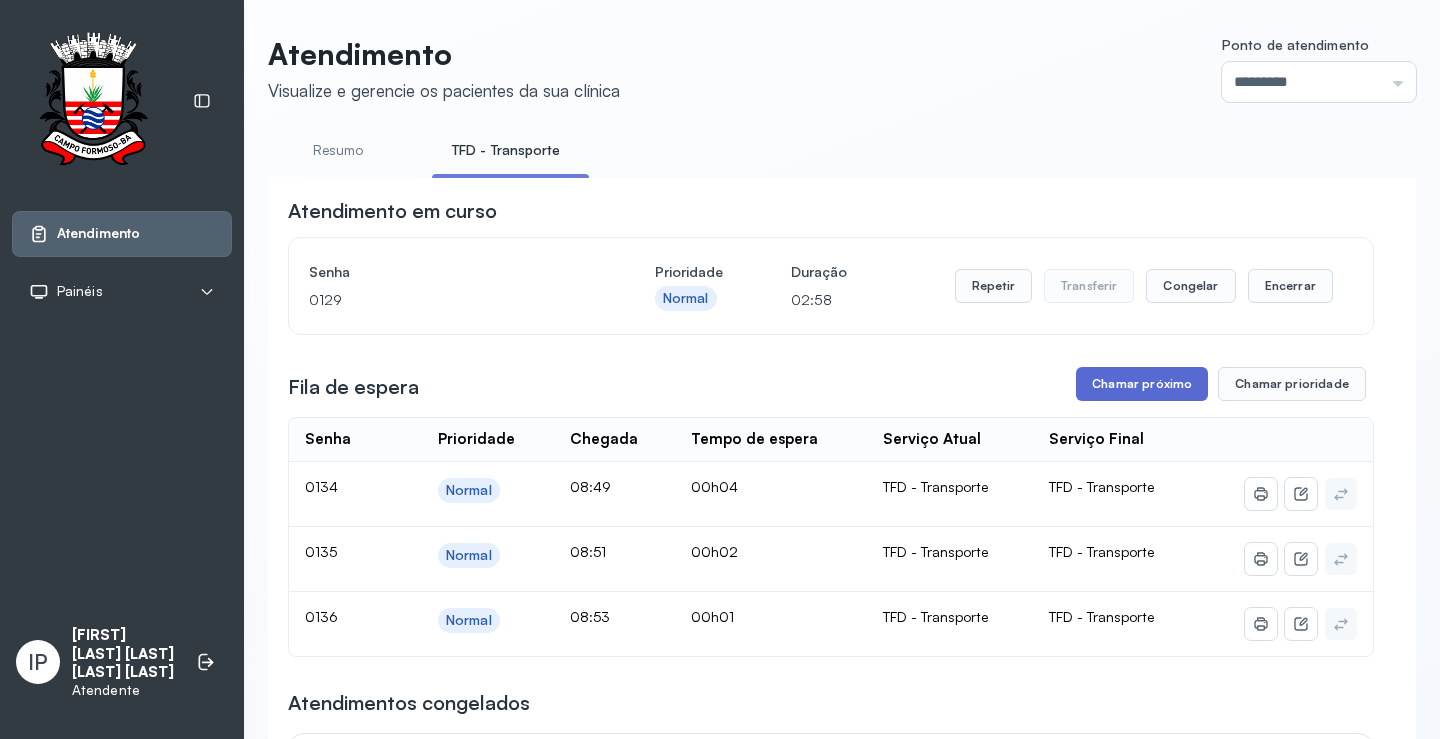click on "Chamar próximo" at bounding box center (1142, 384) 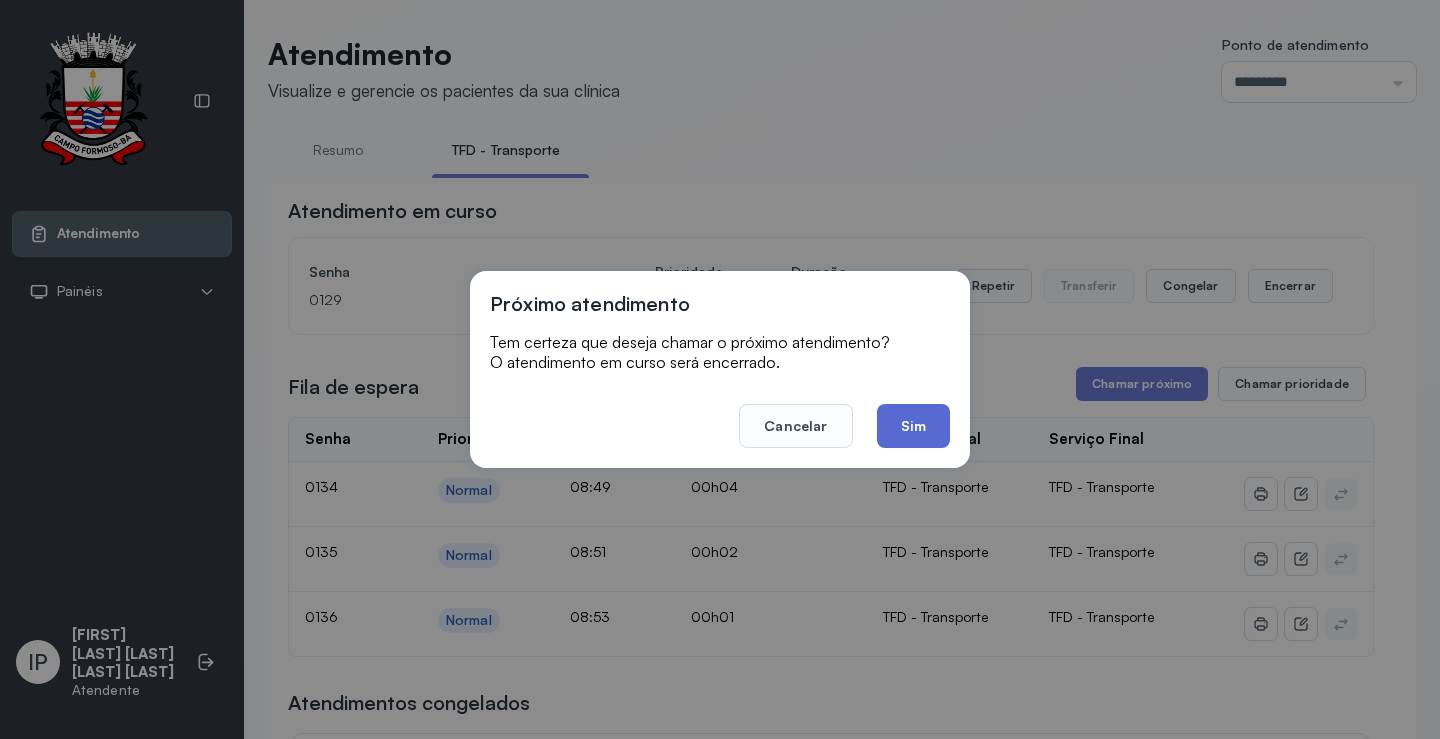 click on "Sim" 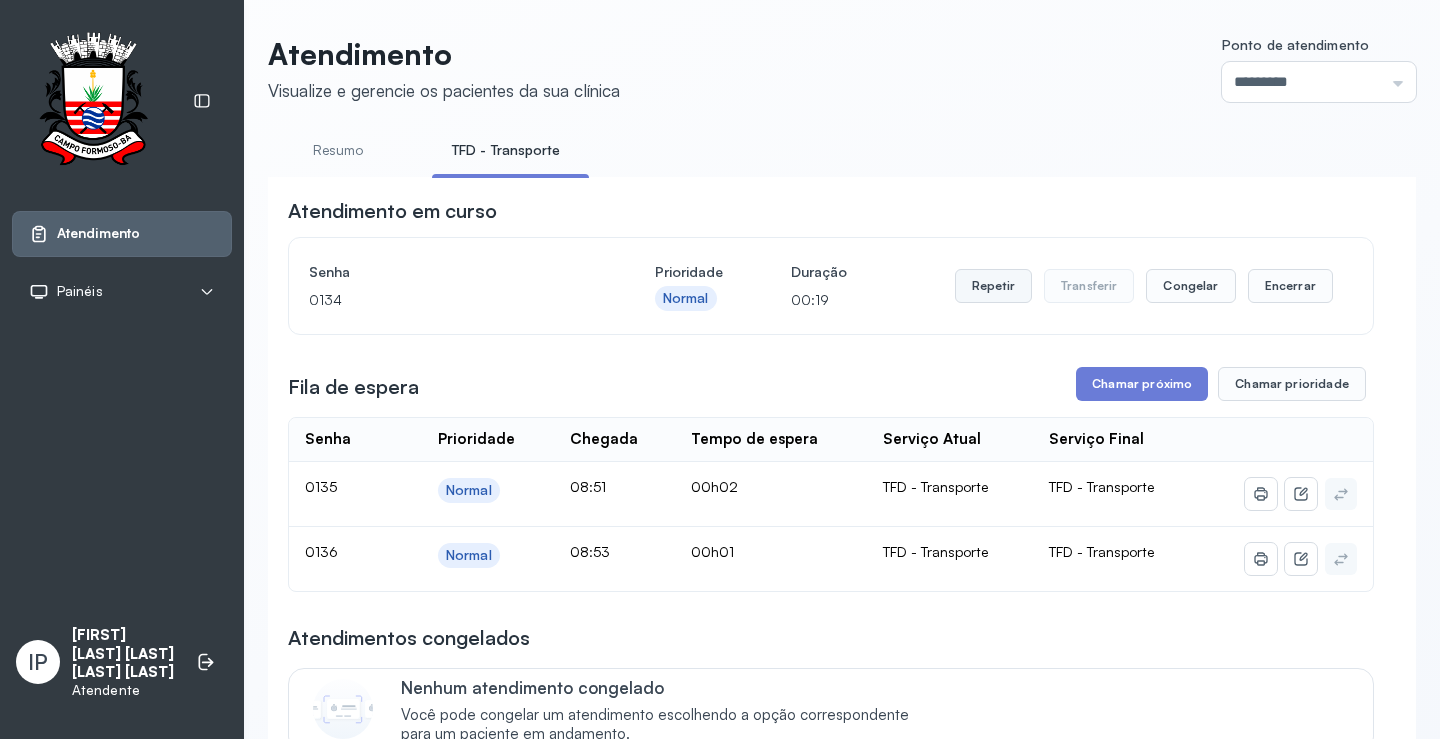 click on "Repetir" at bounding box center (993, 286) 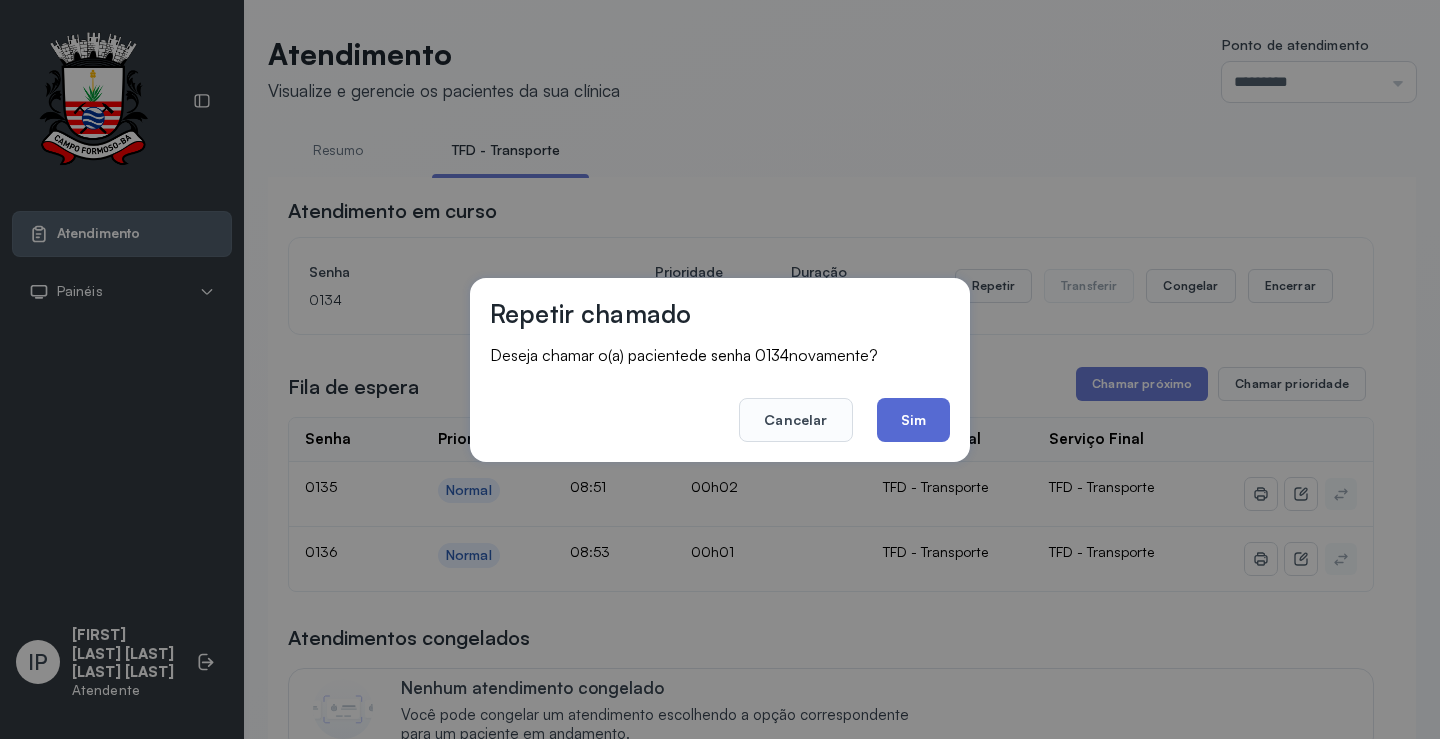 click on "Sim" 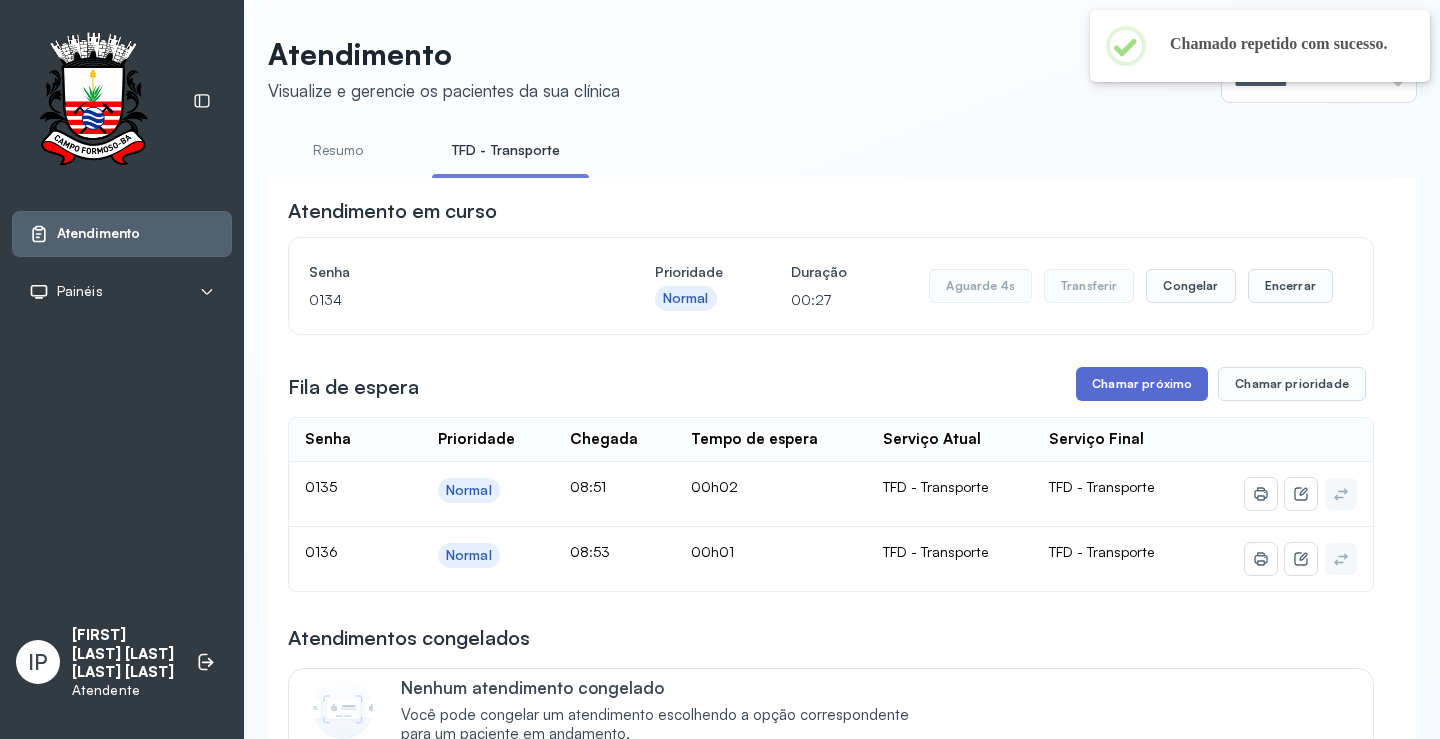 click on "Chamar próximo" at bounding box center (1142, 384) 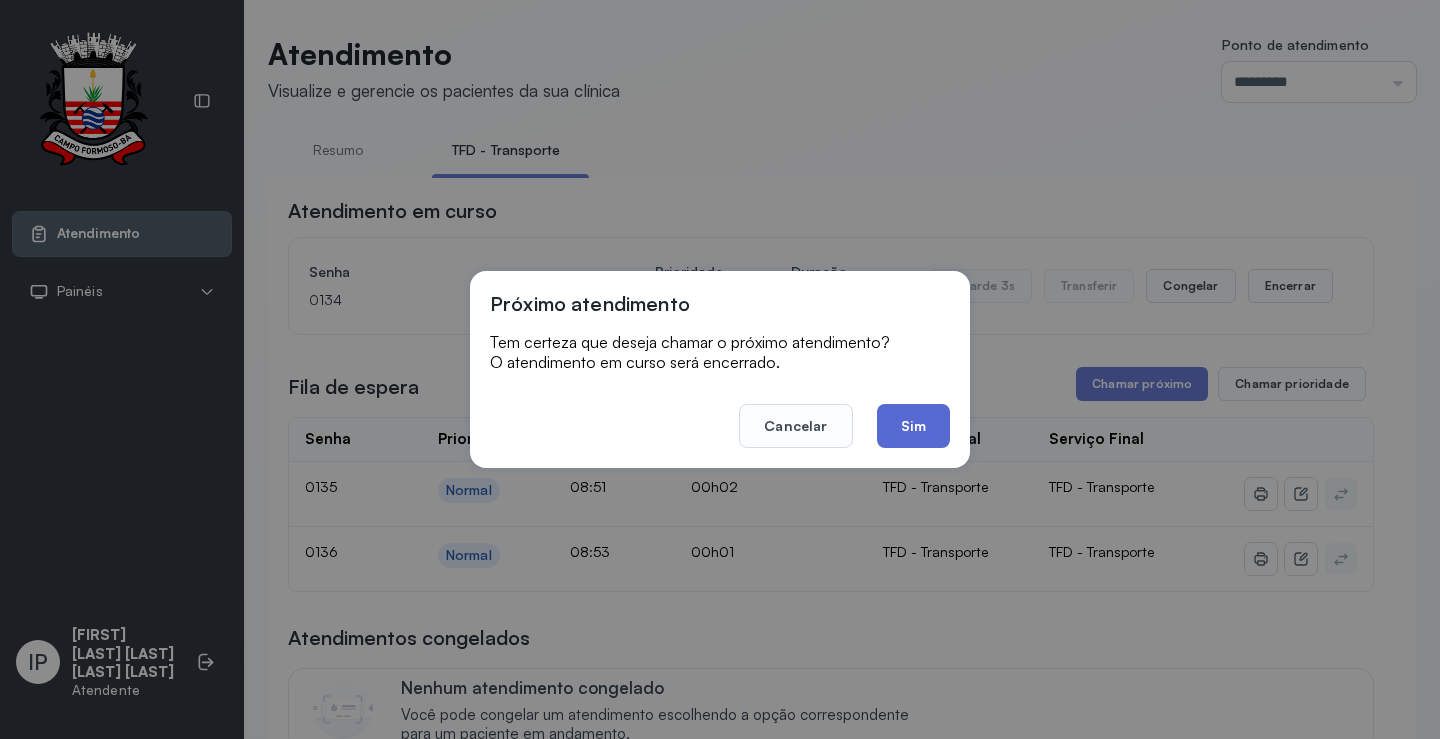 click on "Sim" 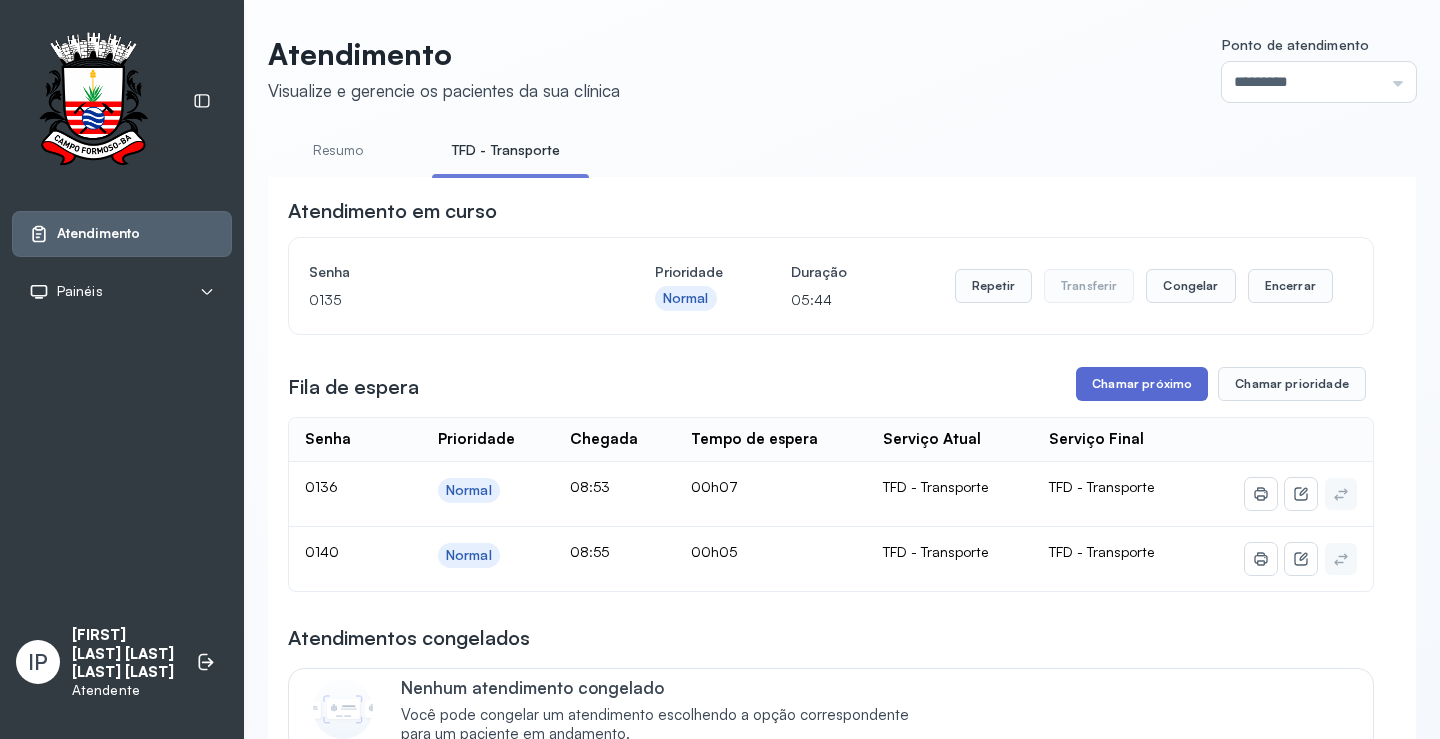 click on "Chamar próximo" at bounding box center (1142, 384) 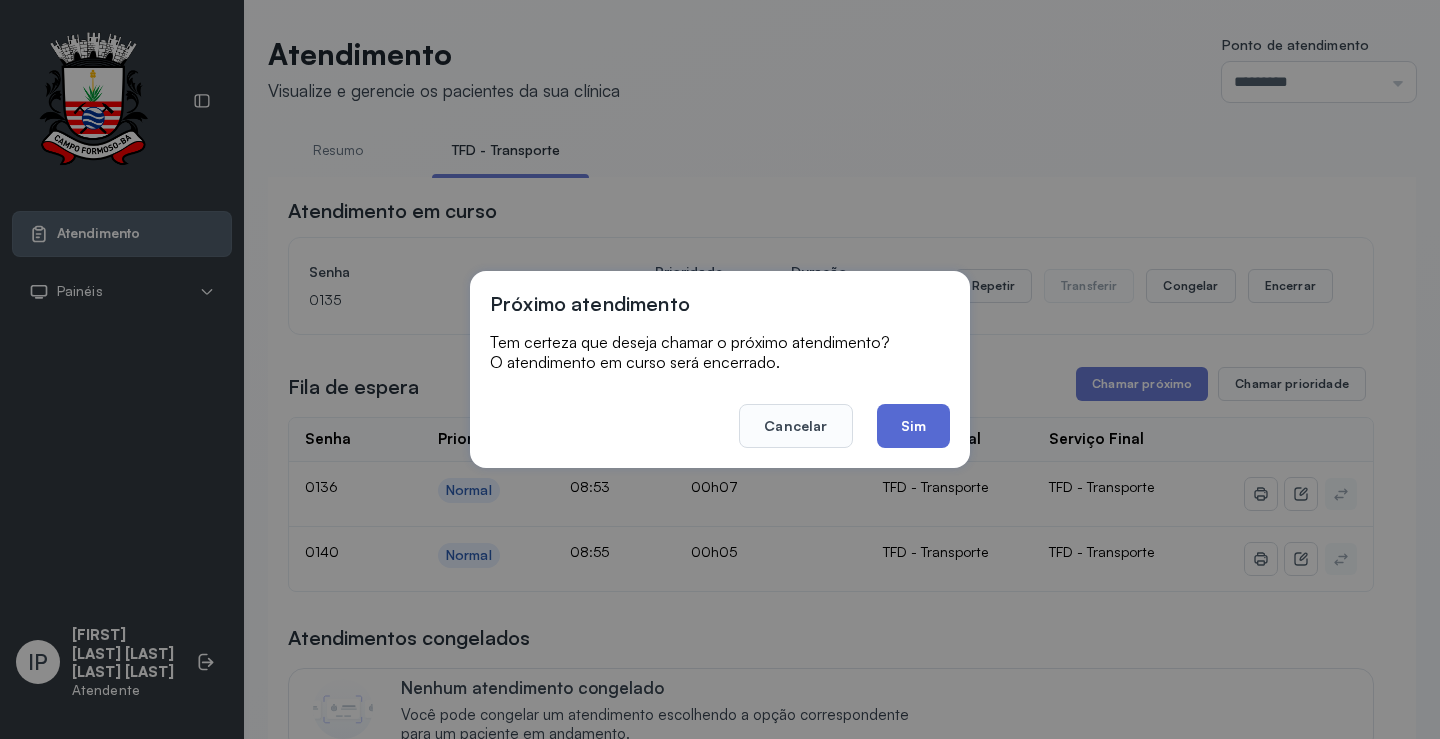 click on "Sim" 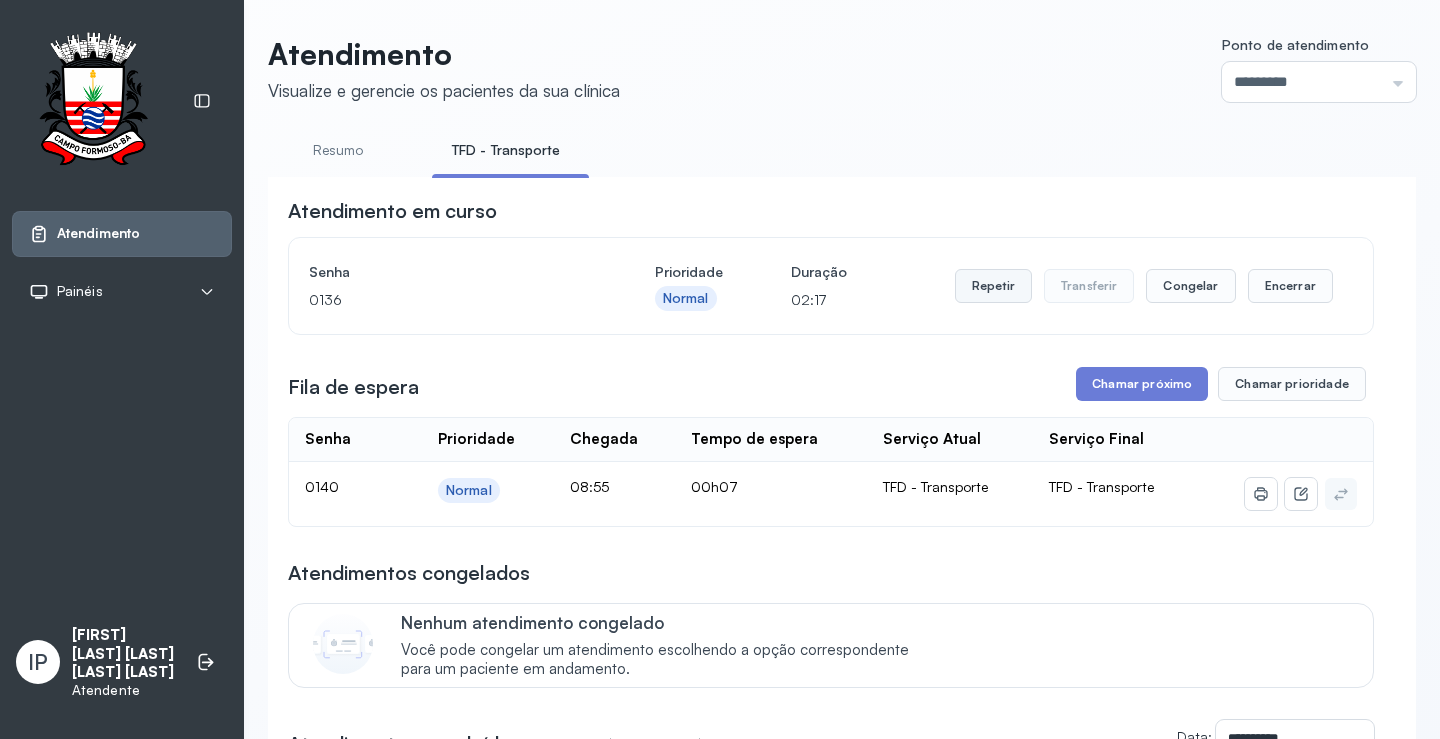 click on "Repetir" at bounding box center [993, 286] 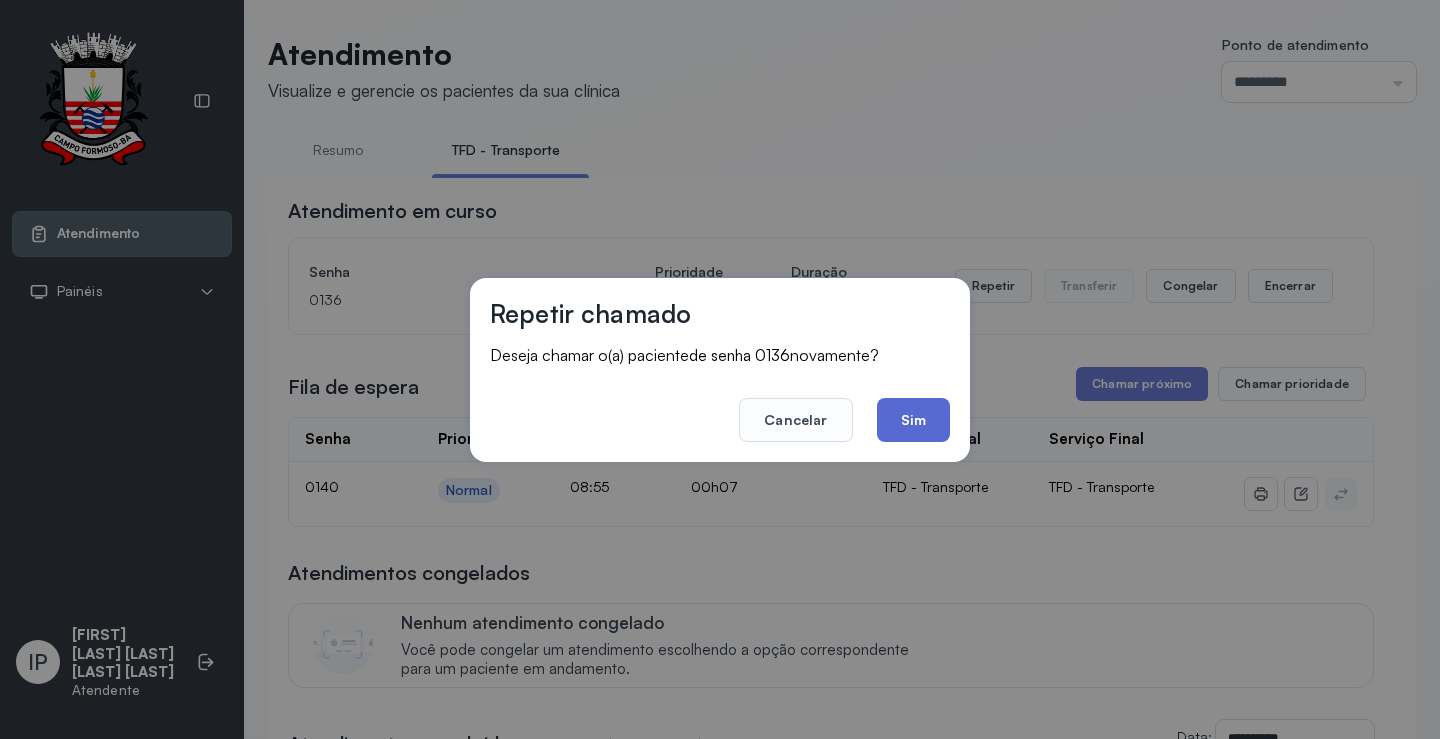click on "Sim" 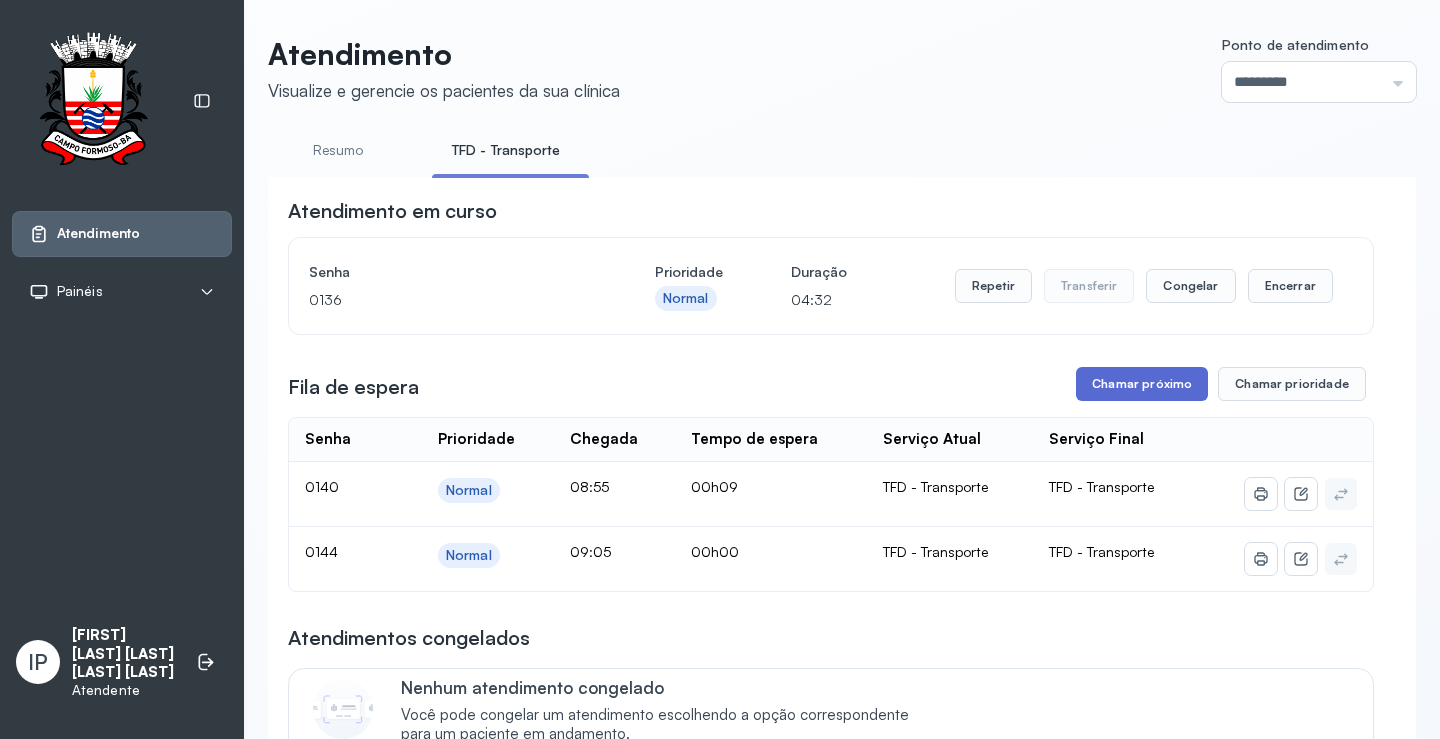 click on "Chamar próximo" at bounding box center (1142, 384) 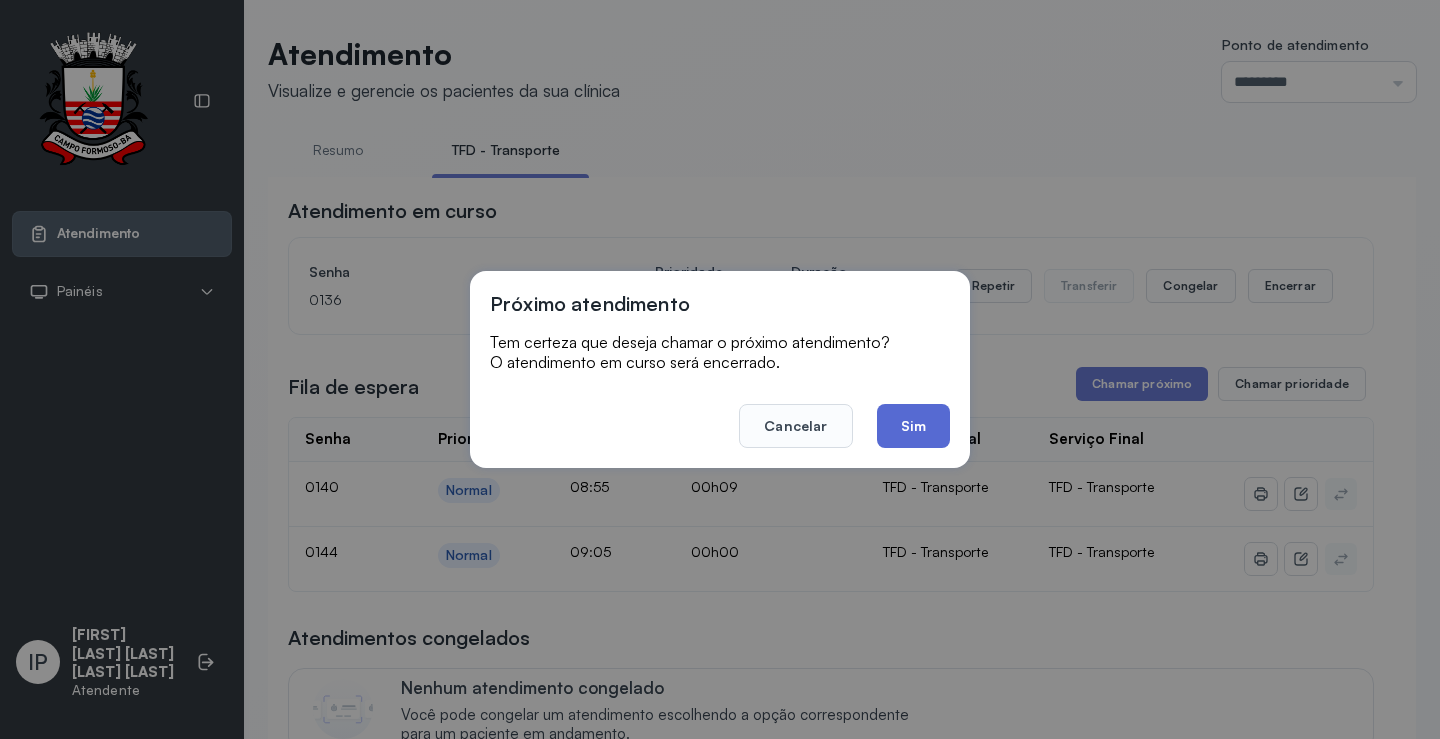 click on "Sim" 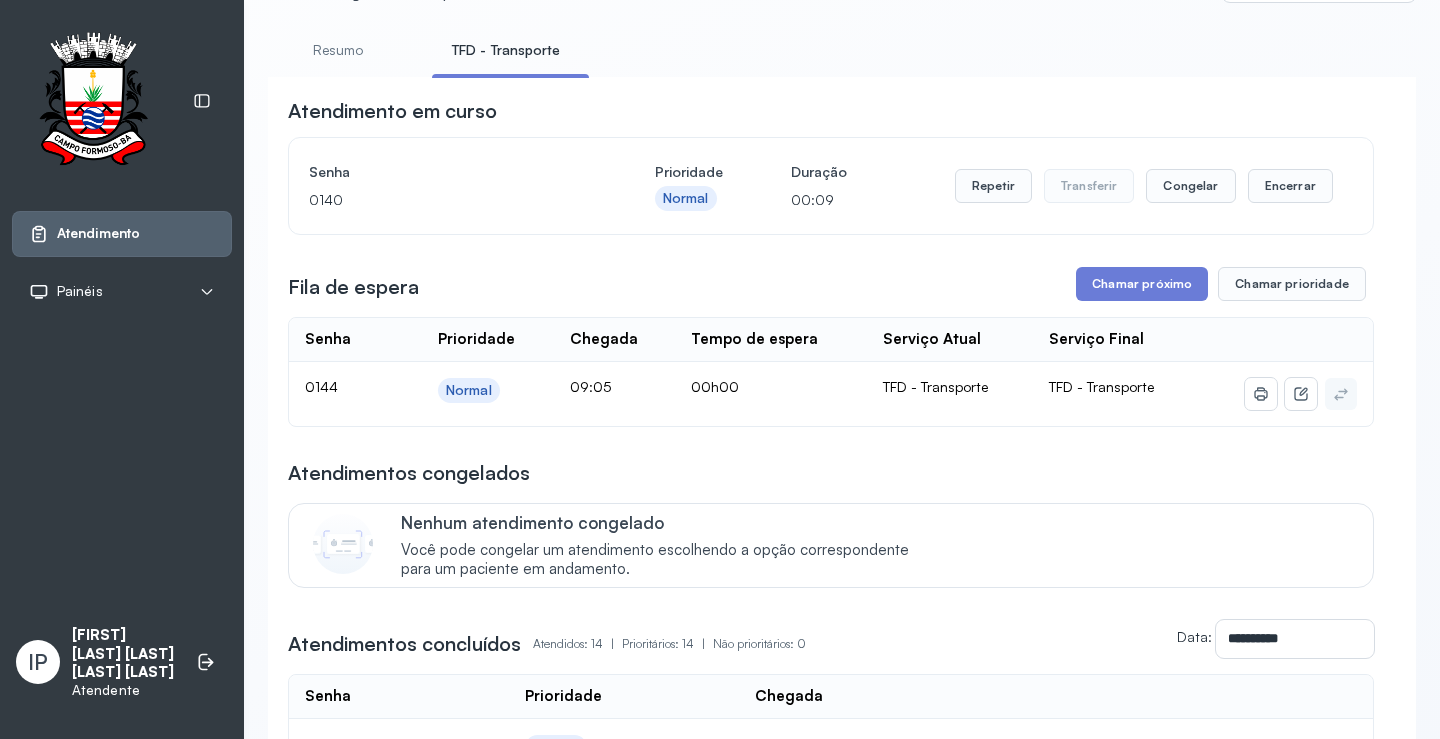 scroll, scrollTop: 0, scrollLeft: 0, axis: both 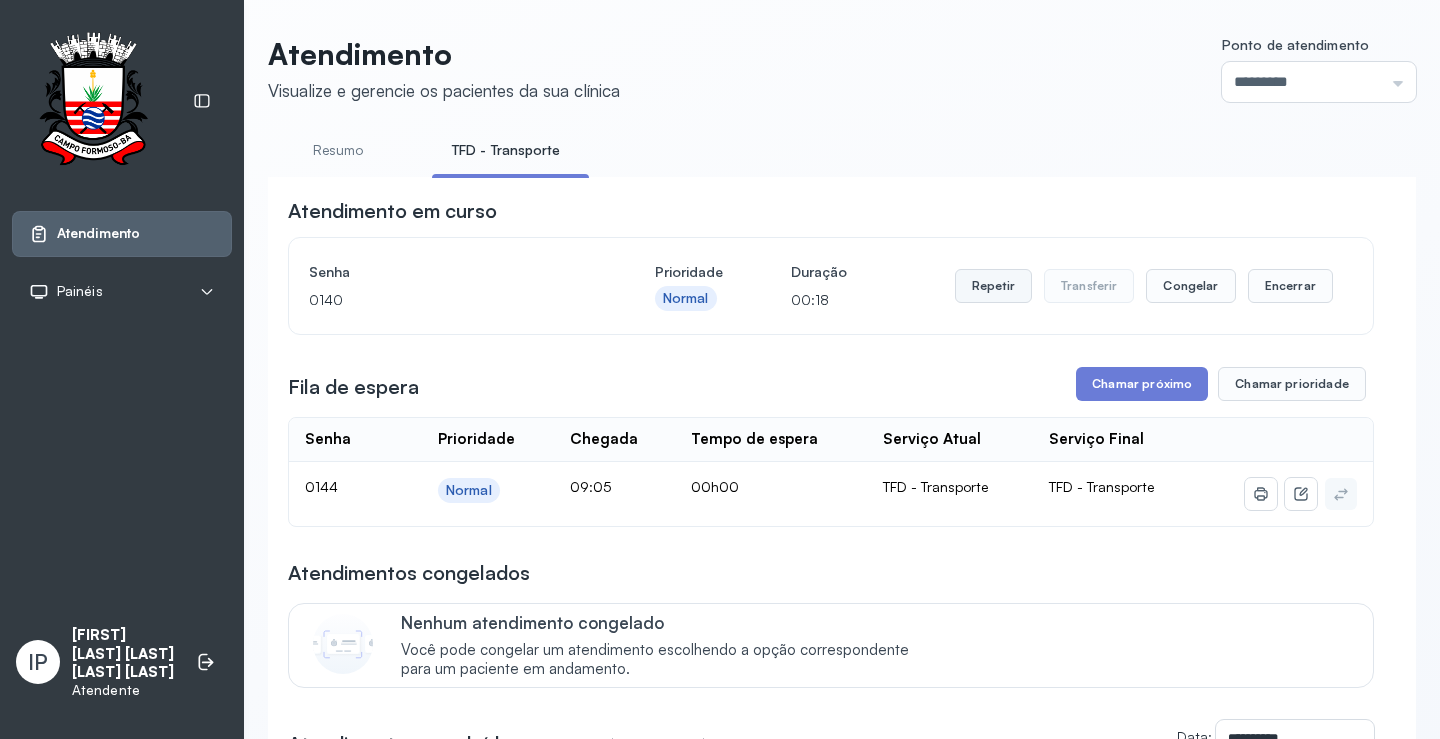 click on "Repetir" at bounding box center [993, 286] 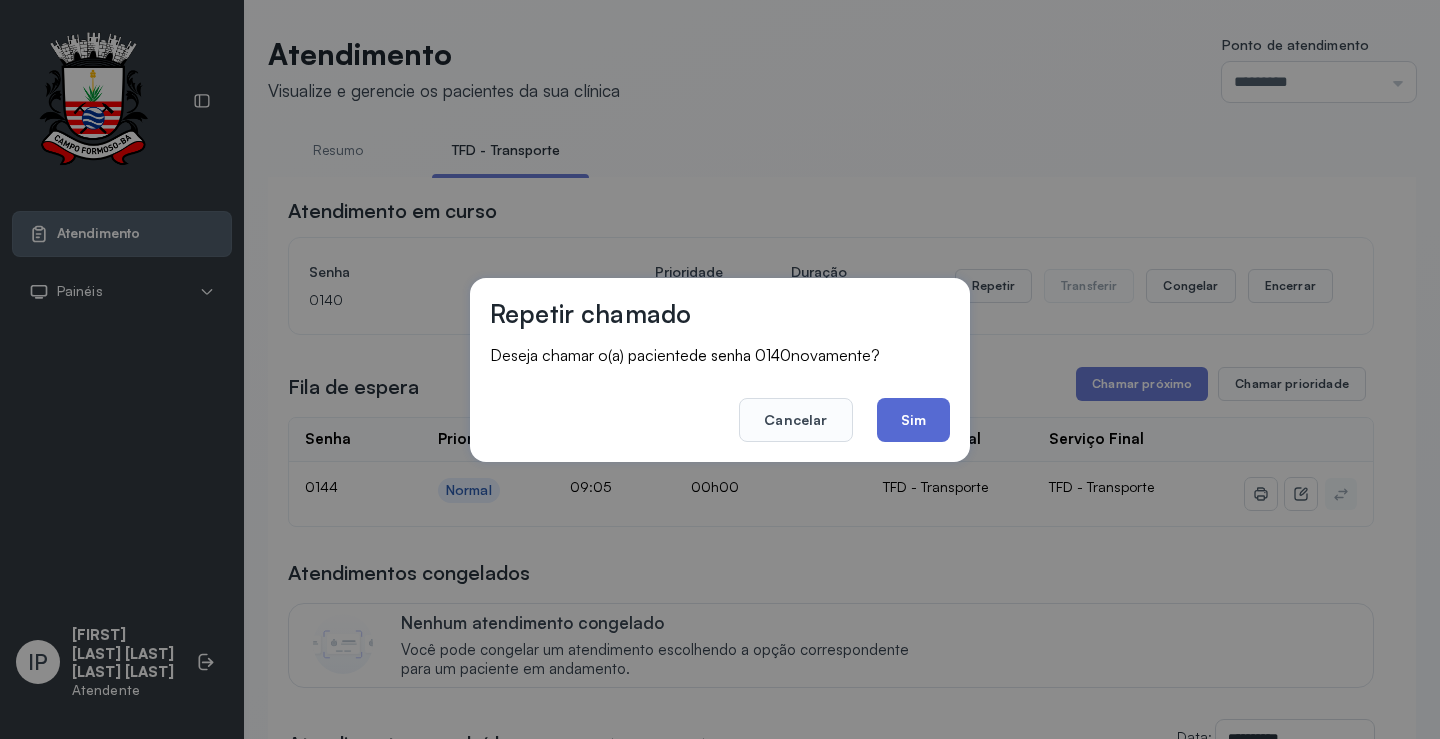 click on "Sim" 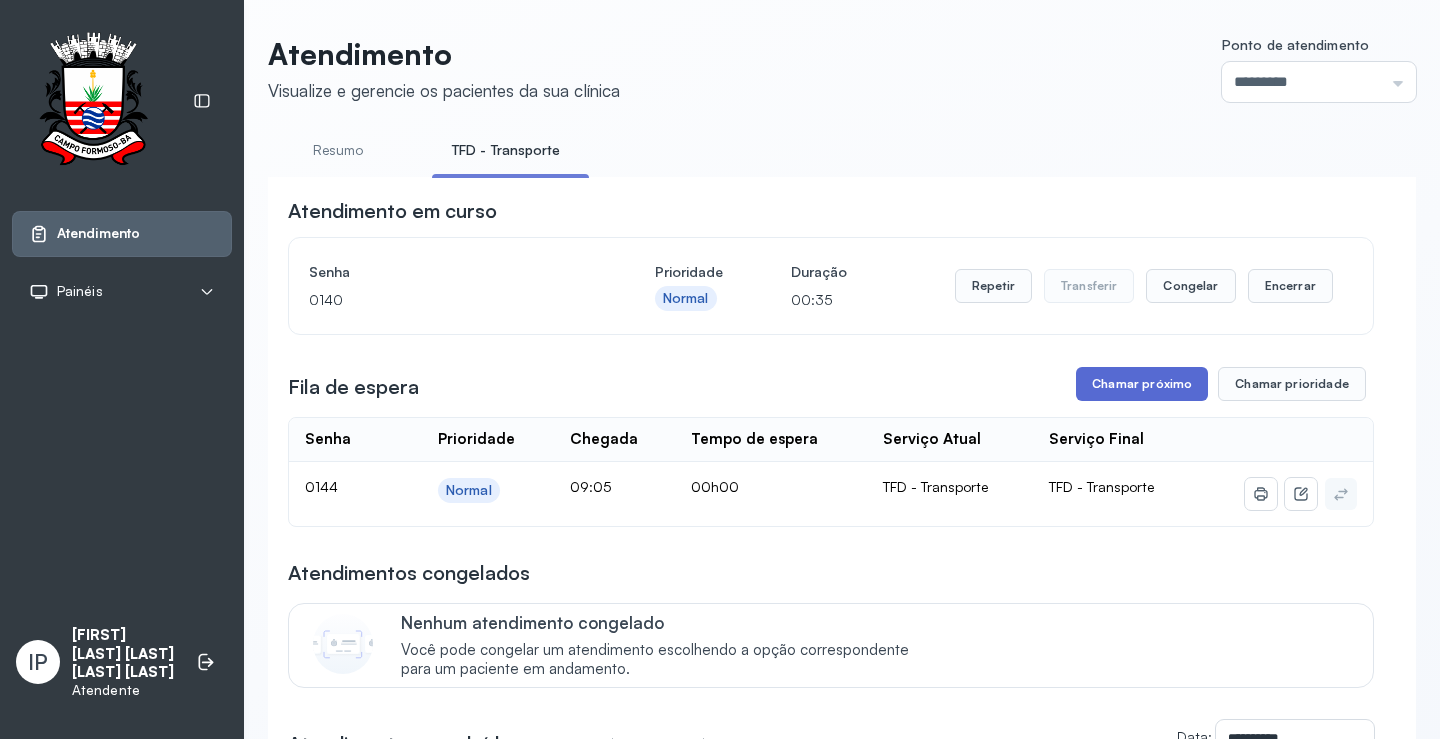 click on "Chamar próximo" at bounding box center (1142, 384) 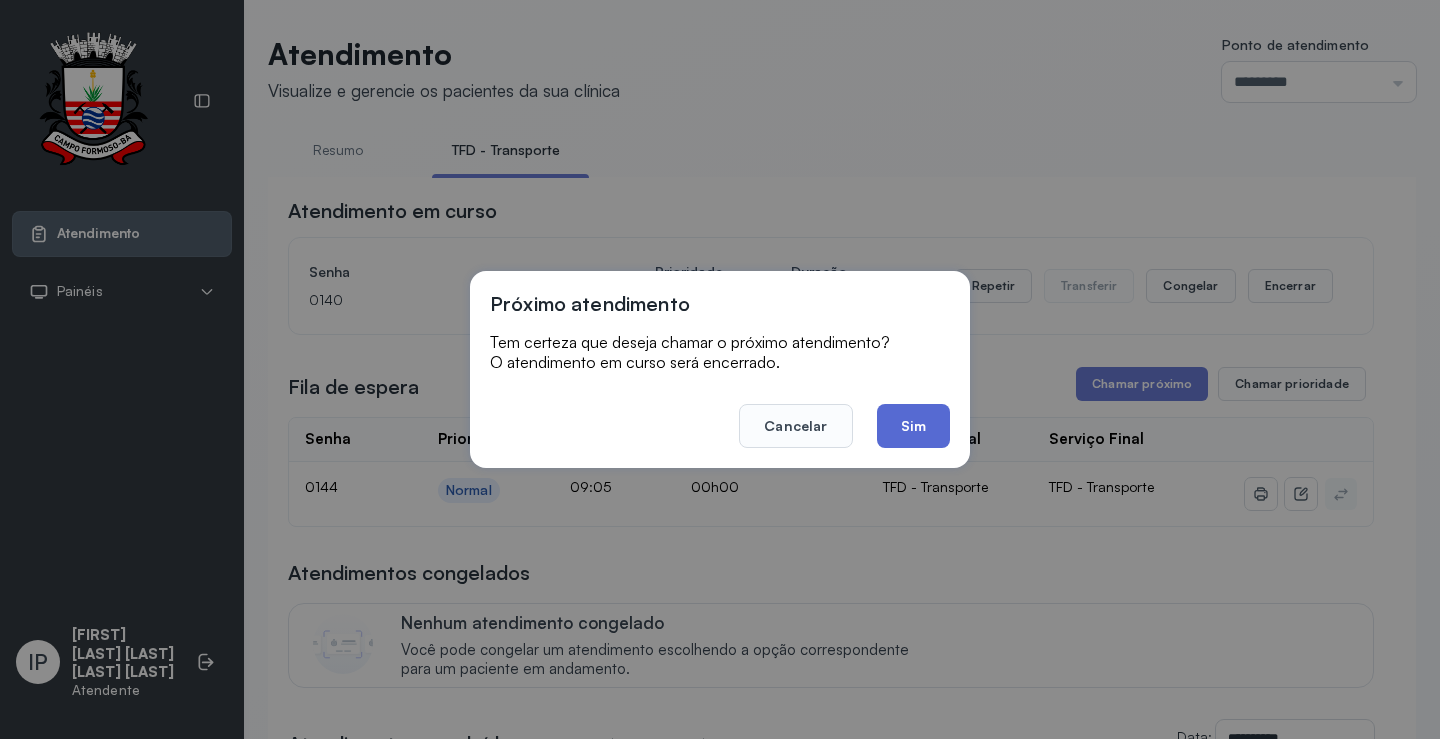 click on "Sim" 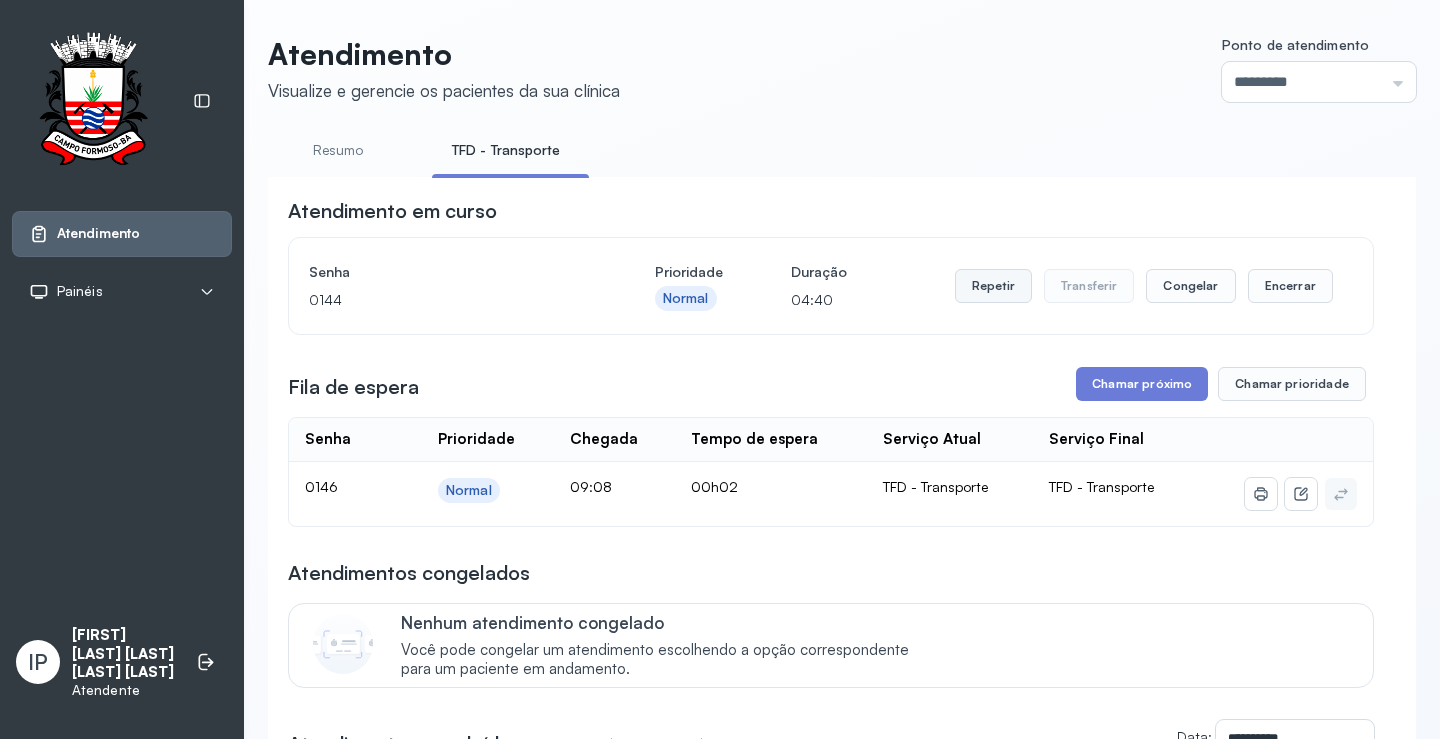 click on "Repetir" at bounding box center (993, 286) 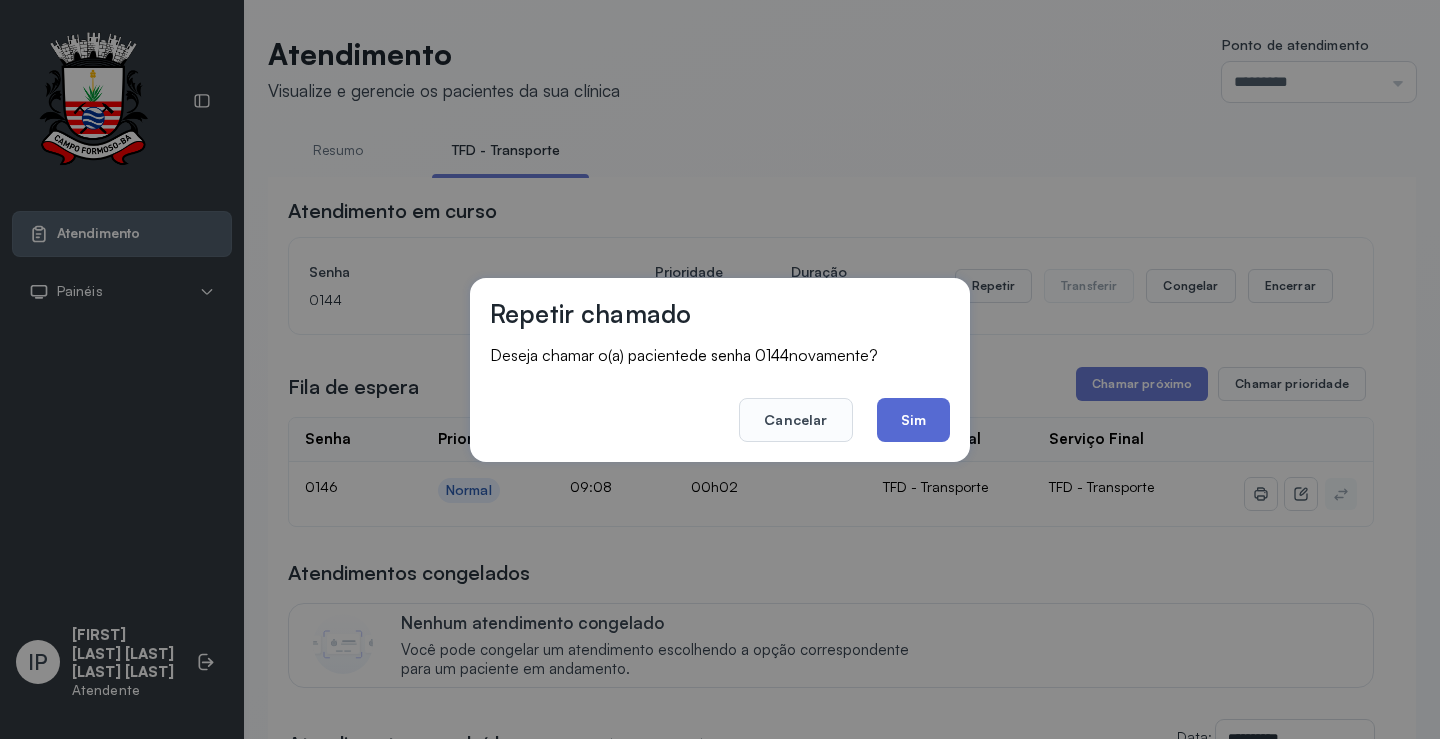 click on "Sim" 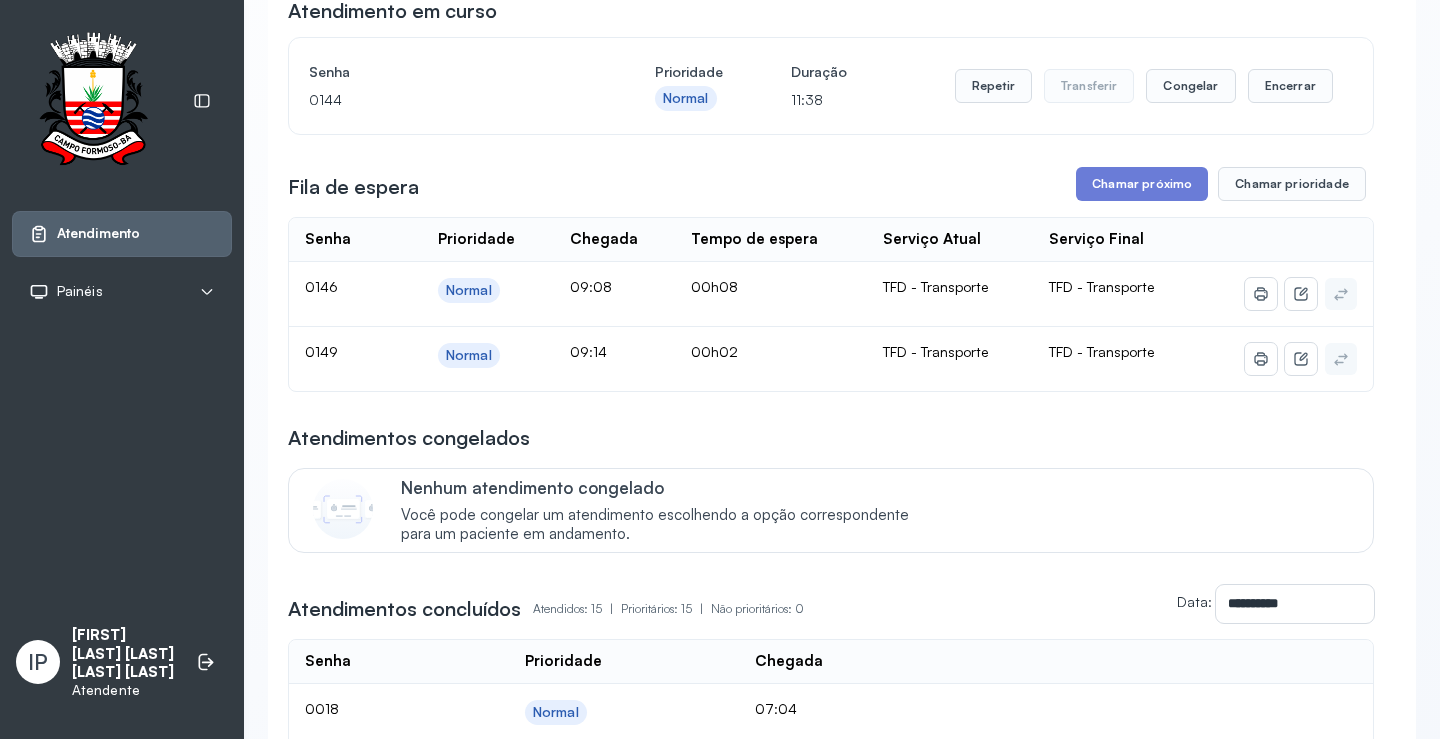 scroll, scrollTop: 0, scrollLeft: 0, axis: both 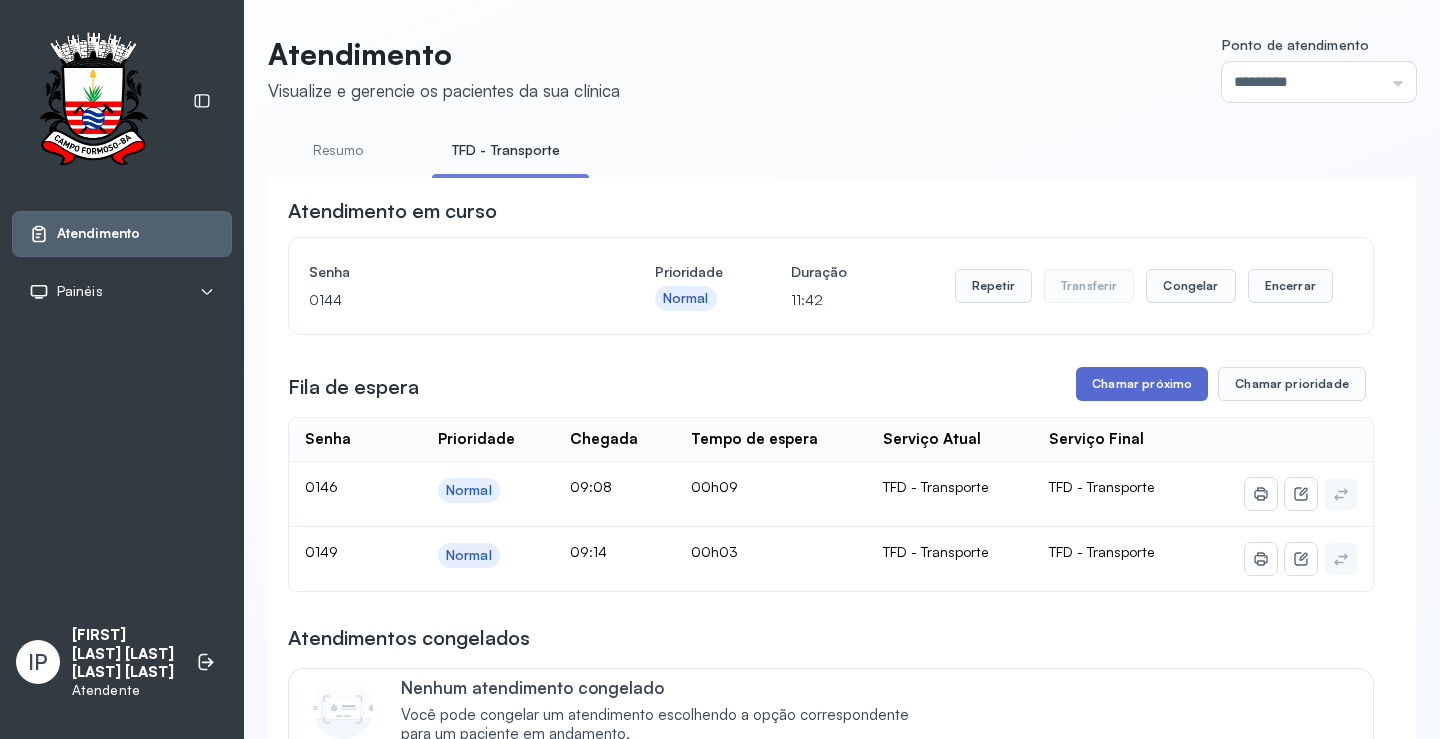 click on "Chamar próximo" at bounding box center [1142, 384] 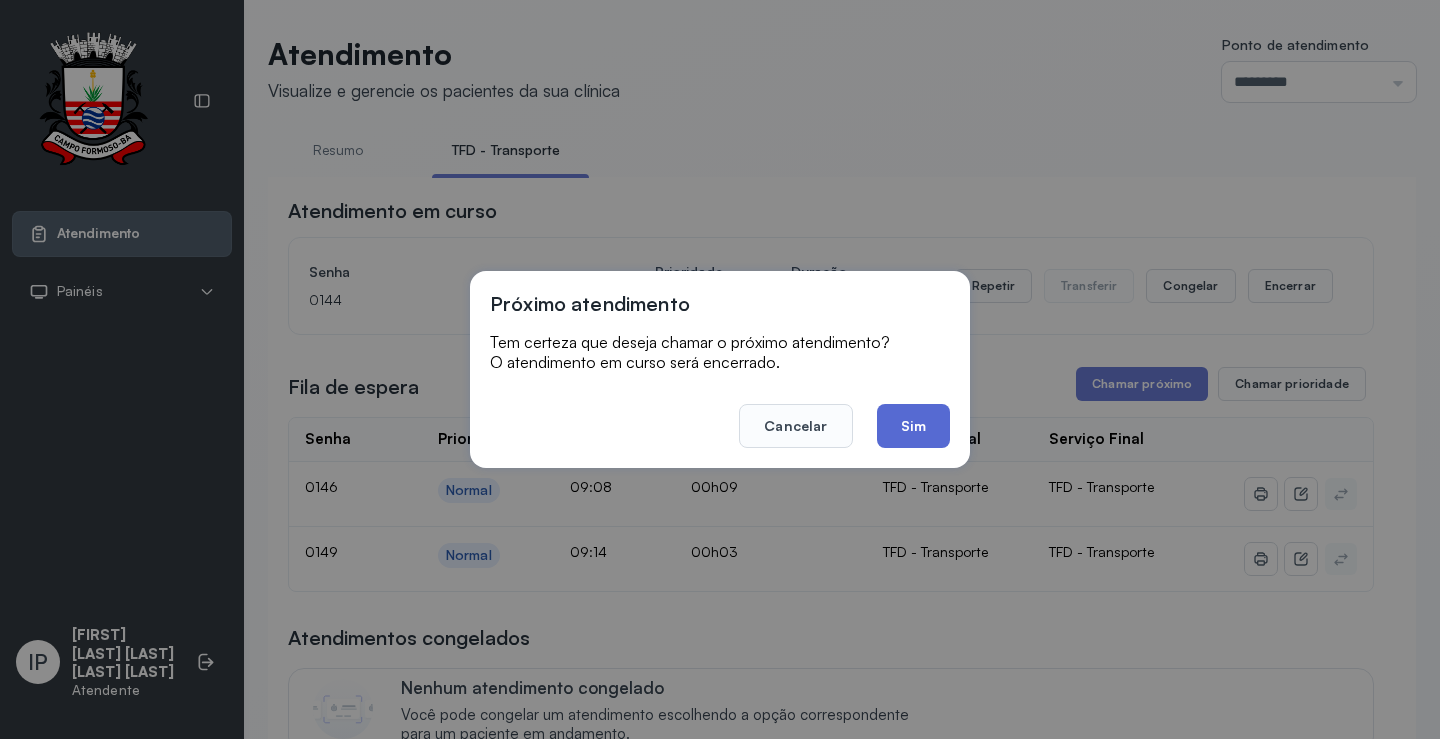 click on "Sim" 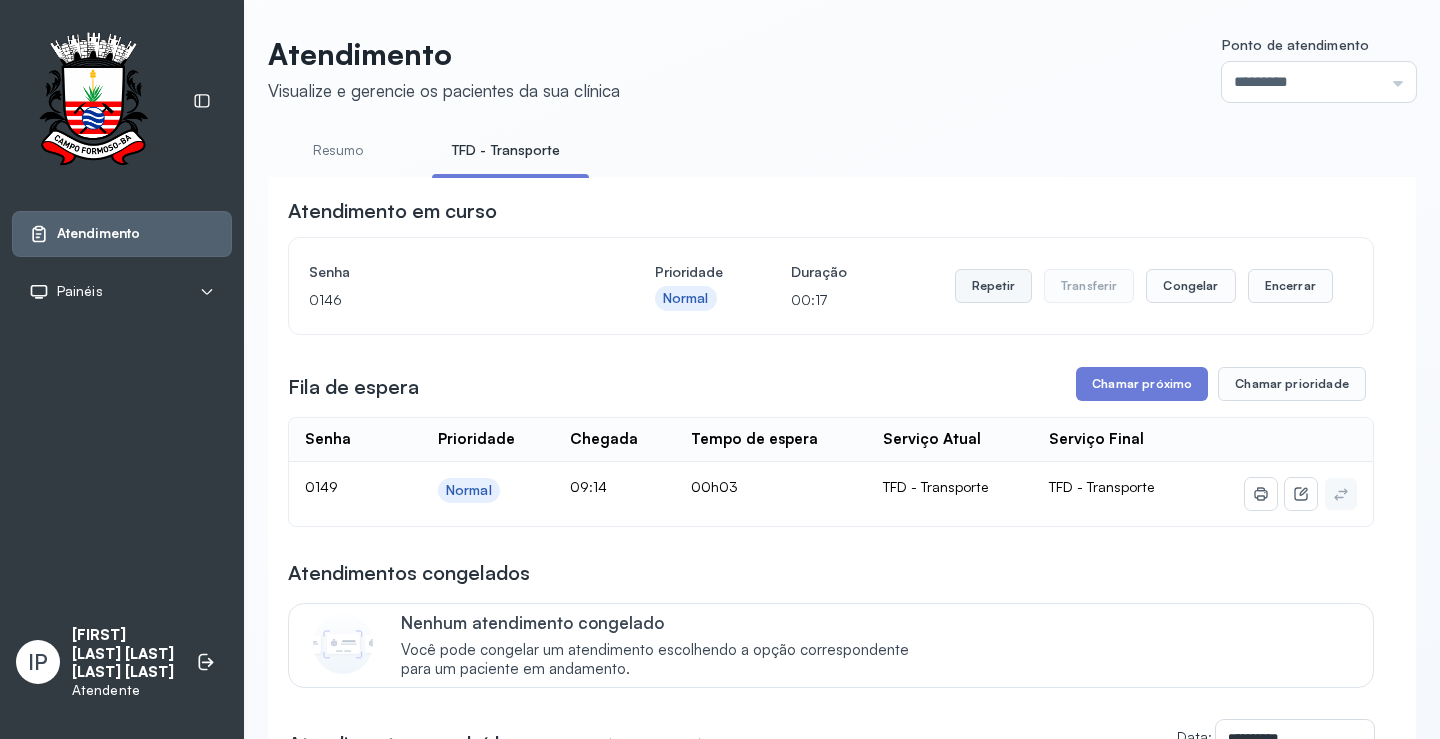click on "Repetir" at bounding box center [993, 286] 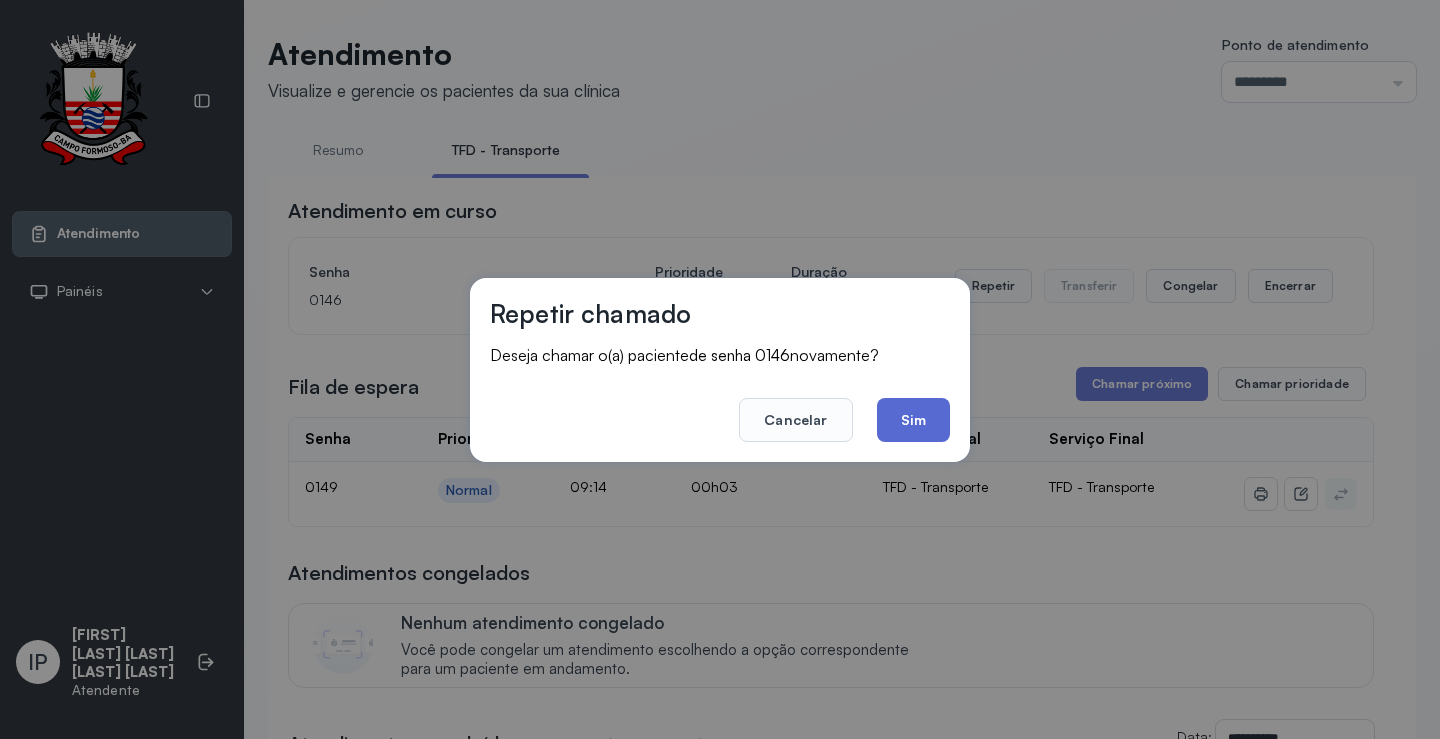 click on "Sim" 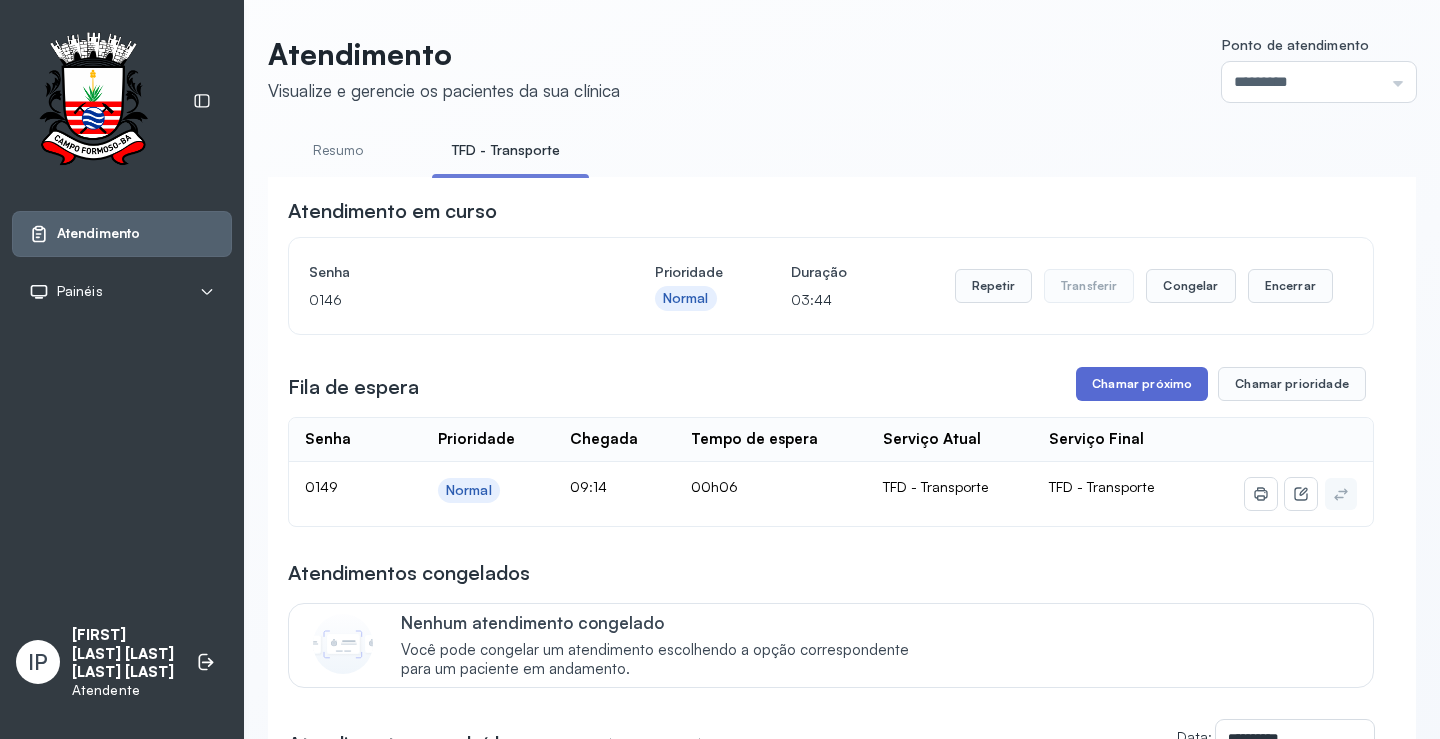 click on "Chamar próximo" at bounding box center (1142, 384) 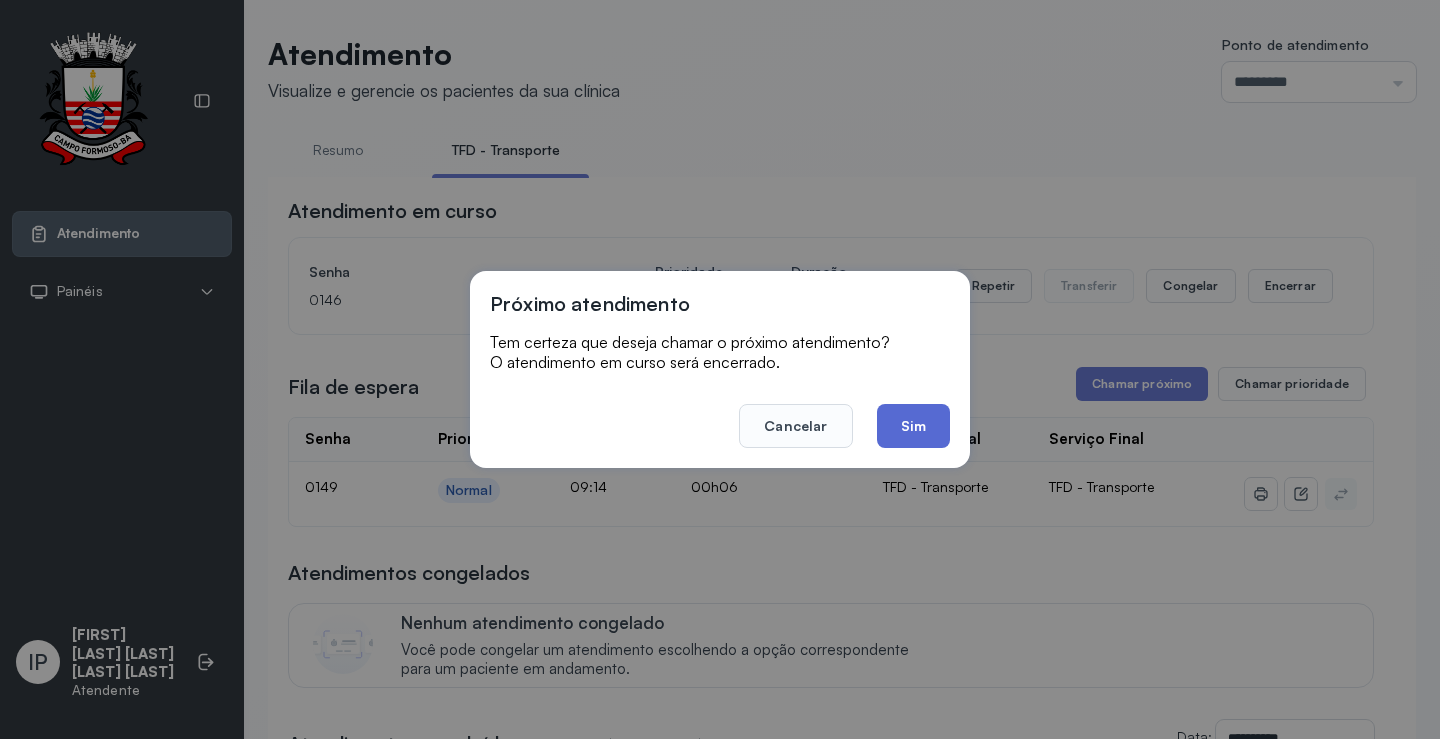 click on "Sim" 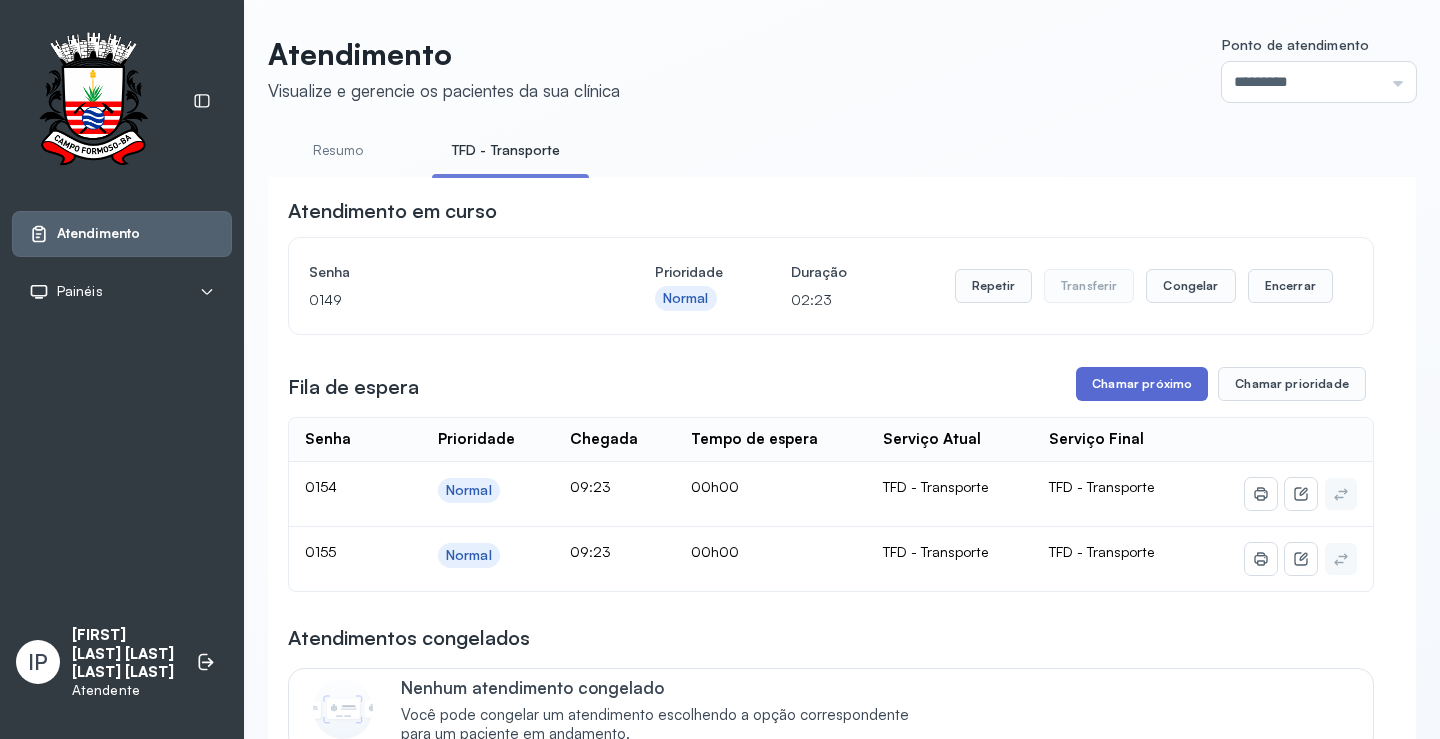 click on "Chamar próximo" at bounding box center (1142, 384) 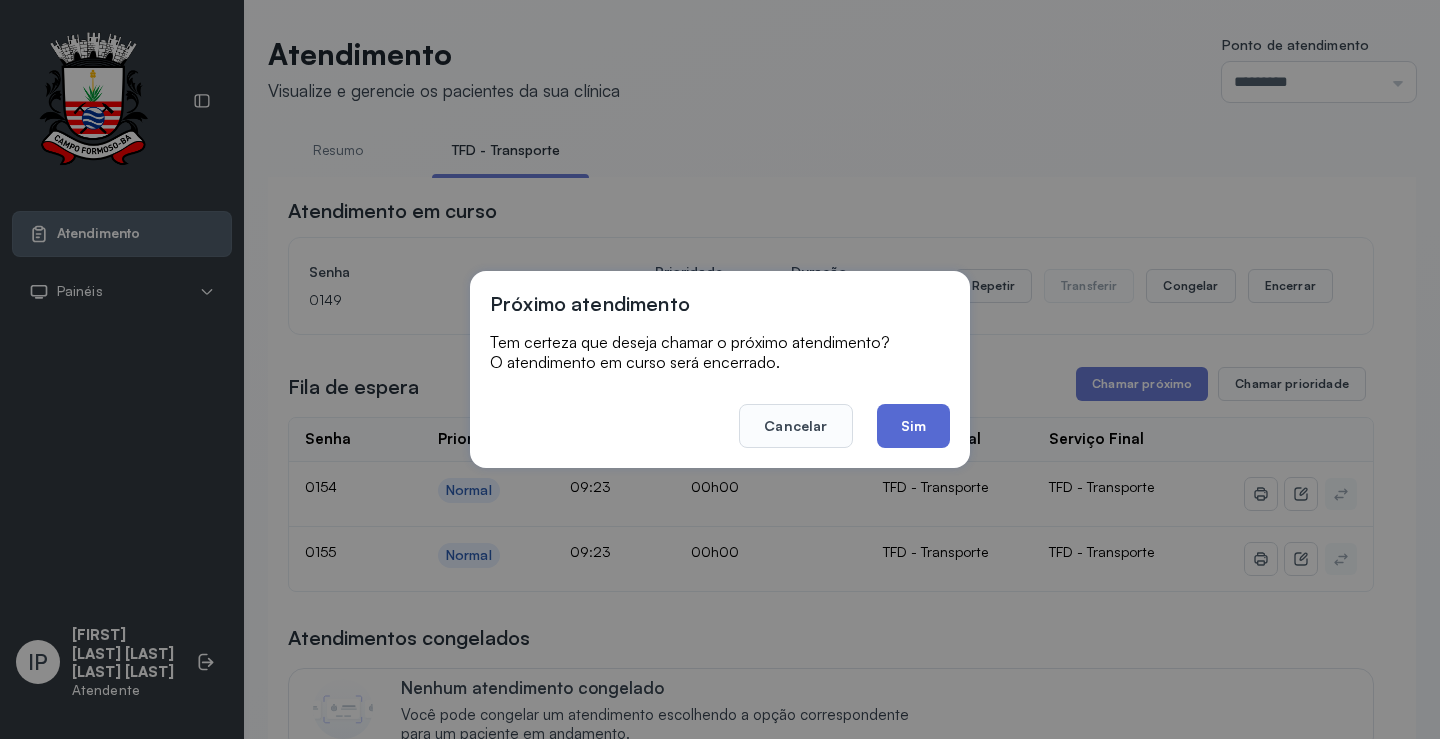 click on "Sim" 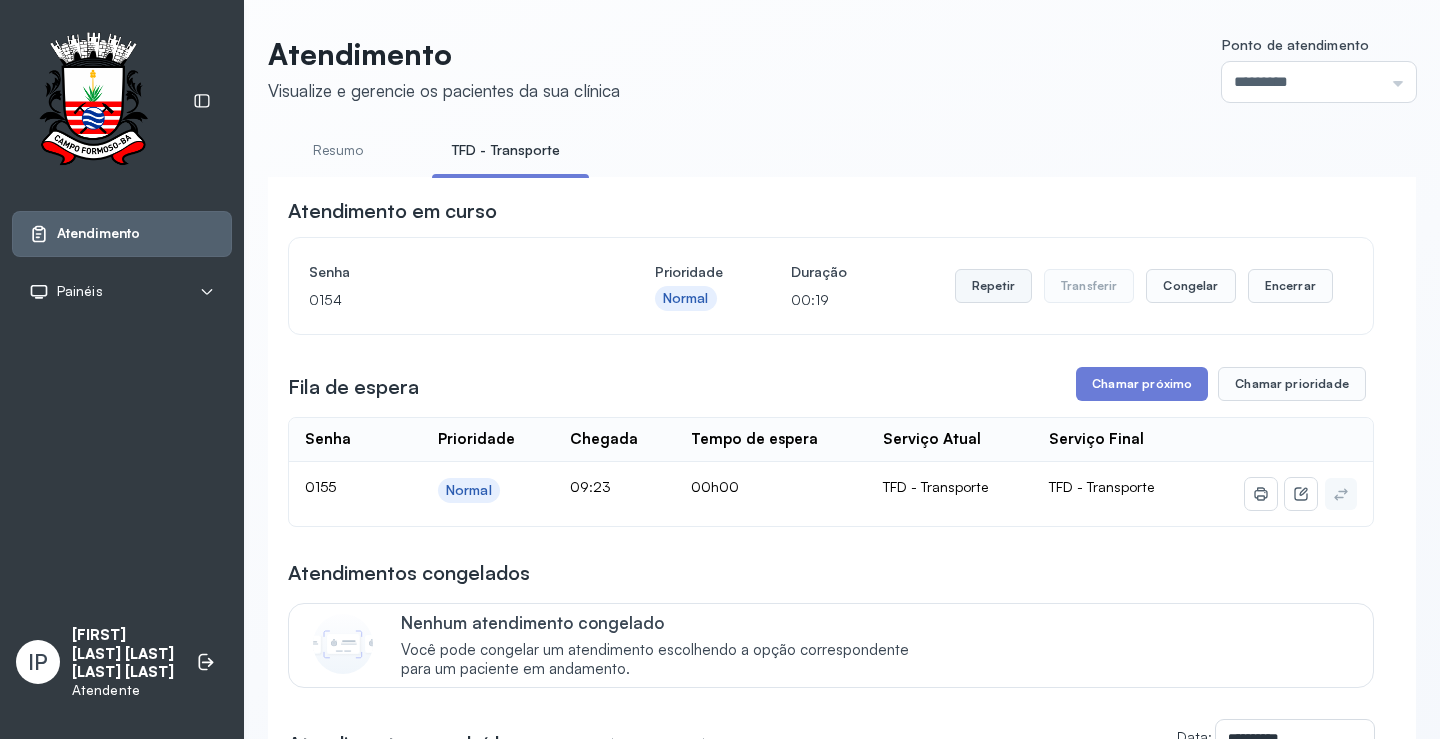 click on "Repetir" at bounding box center (993, 286) 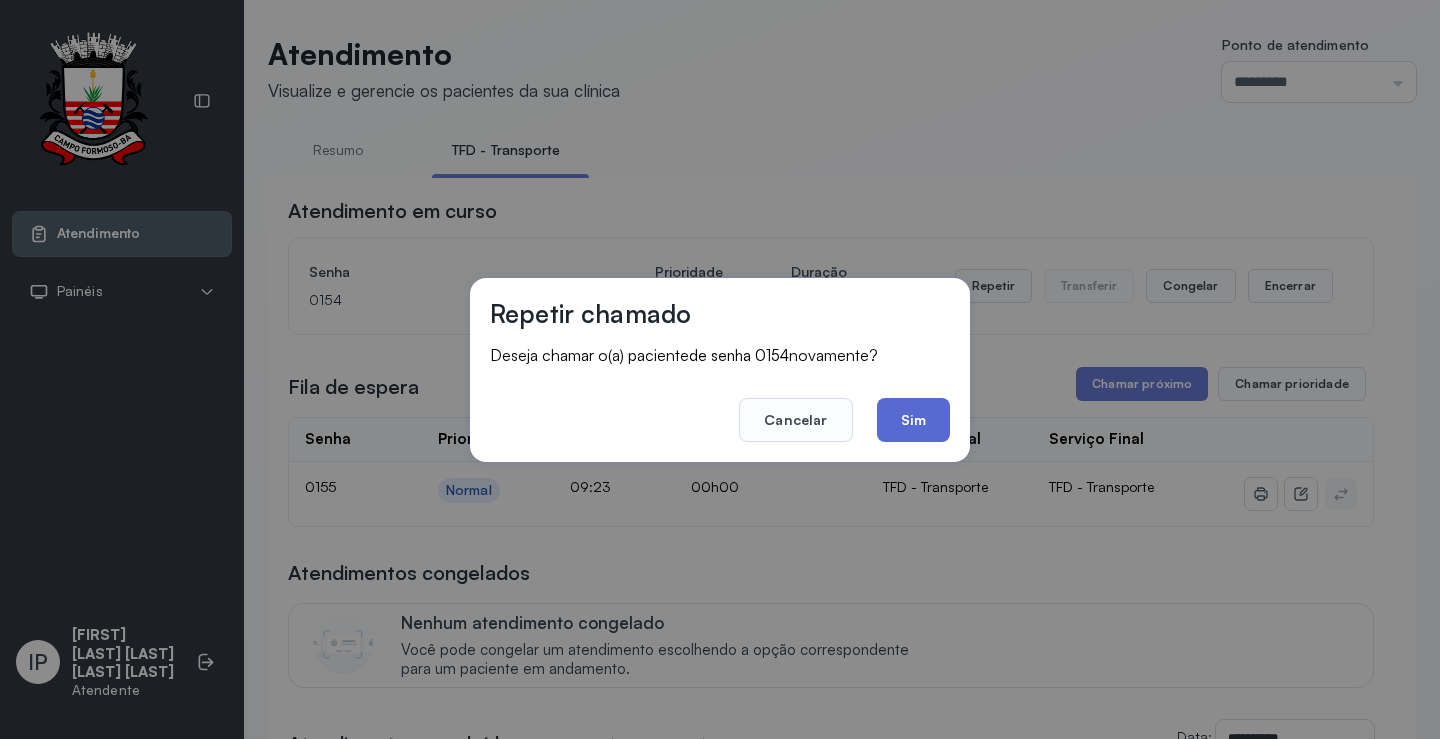 click on "Sim" 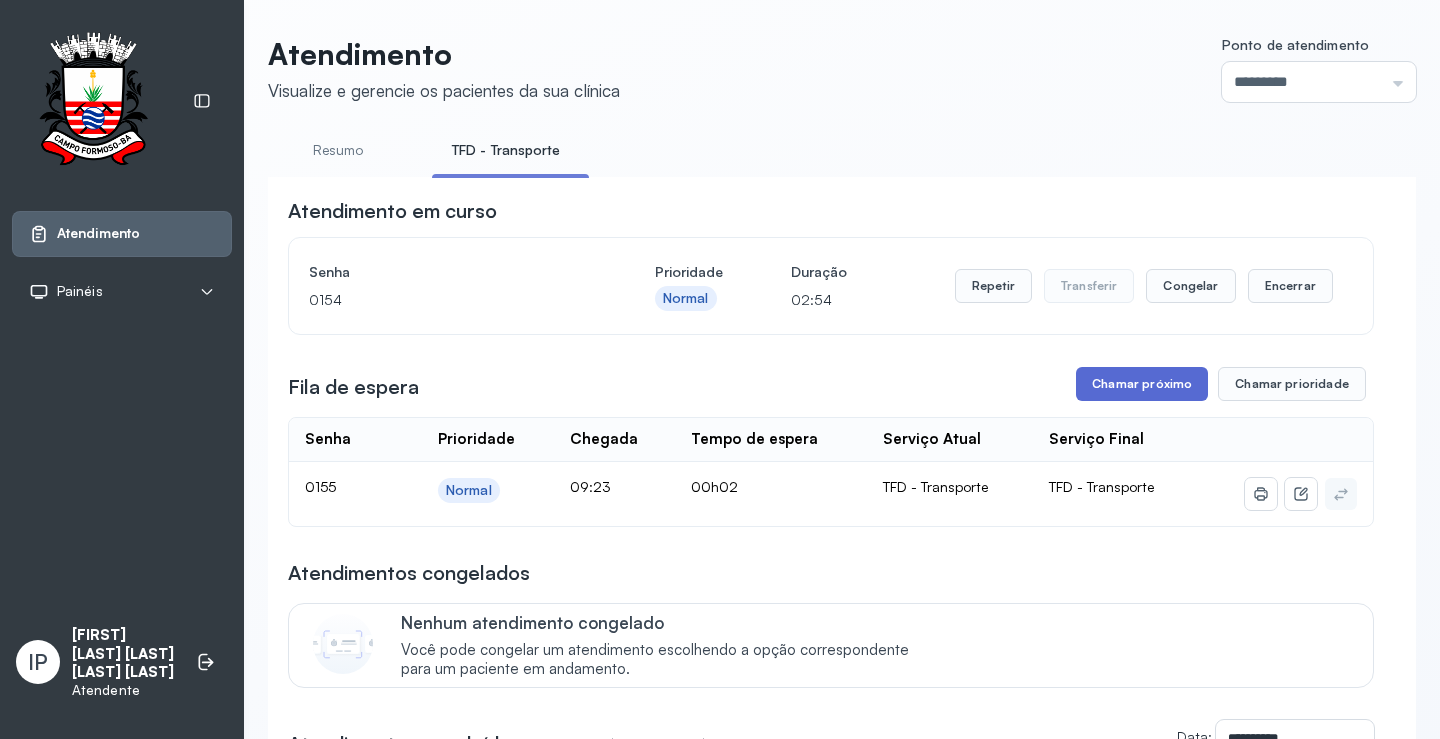 click on "Chamar próximo" at bounding box center [1142, 384] 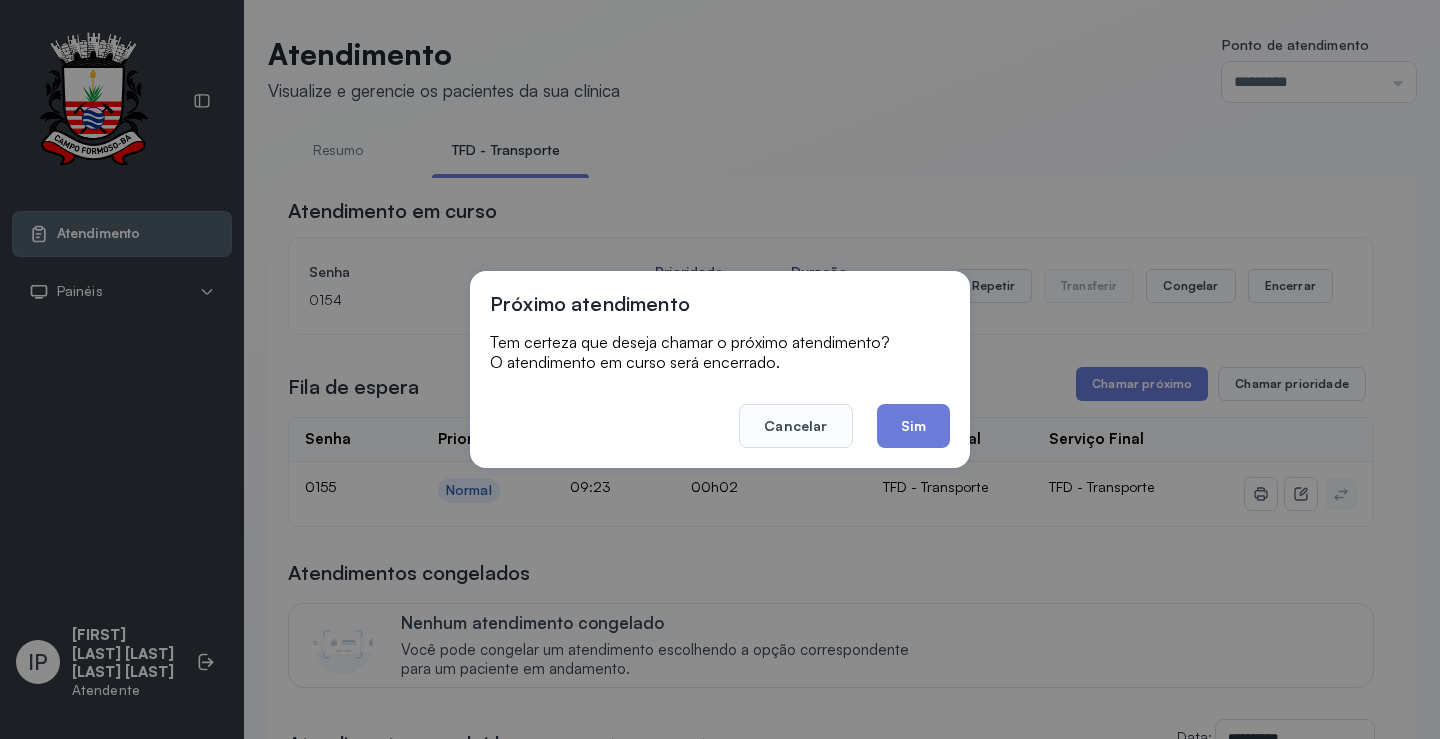 click on "Cancelar Sim" at bounding box center [720, 412] 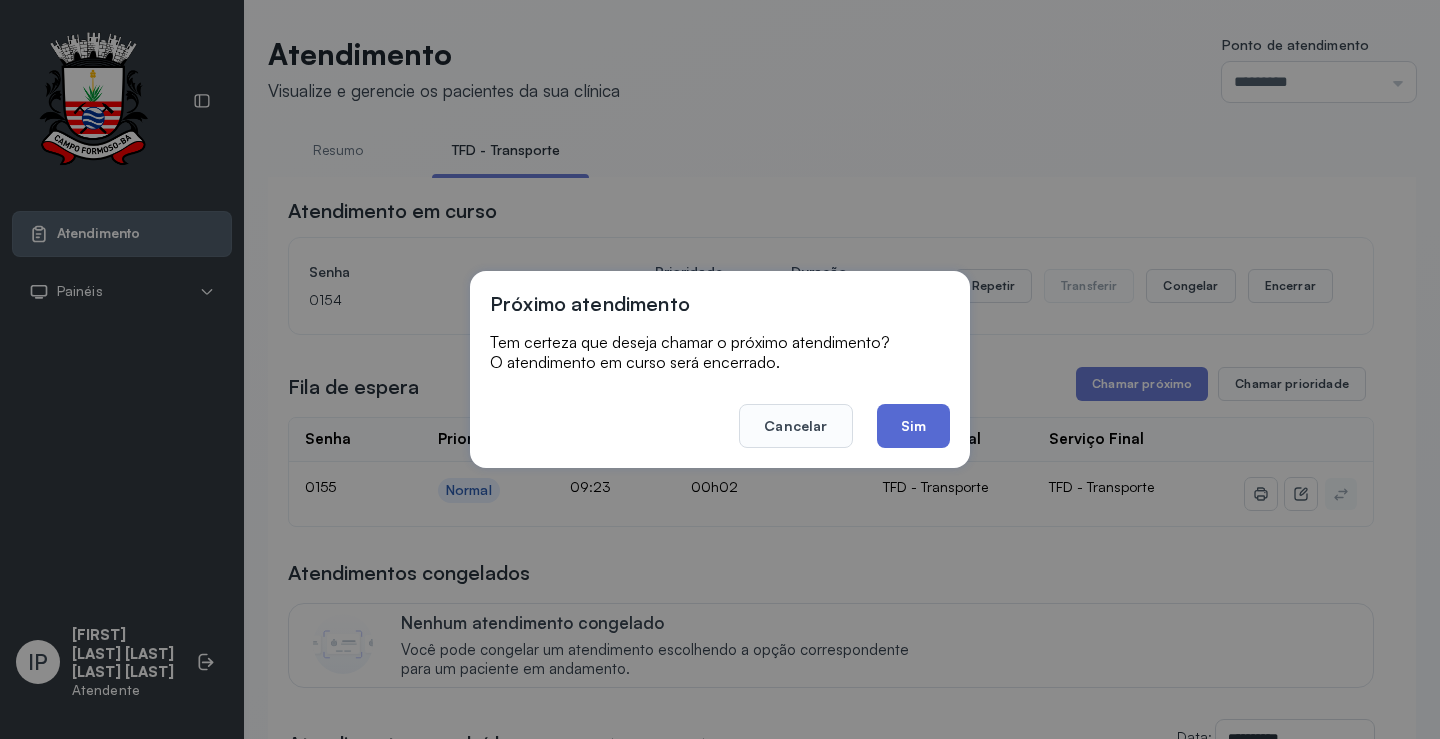 click on "Sim" 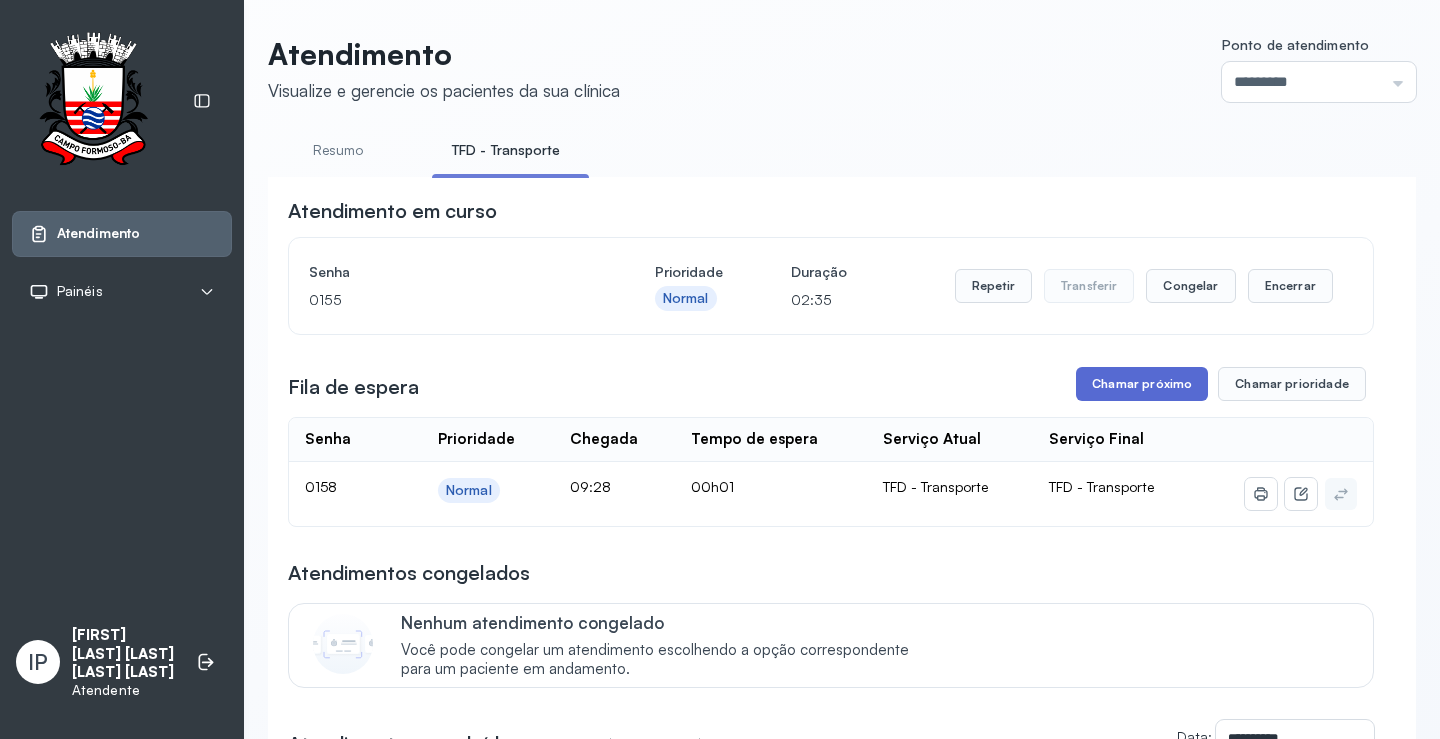 click on "Chamar próximo" at bounding box center [1142, 384] 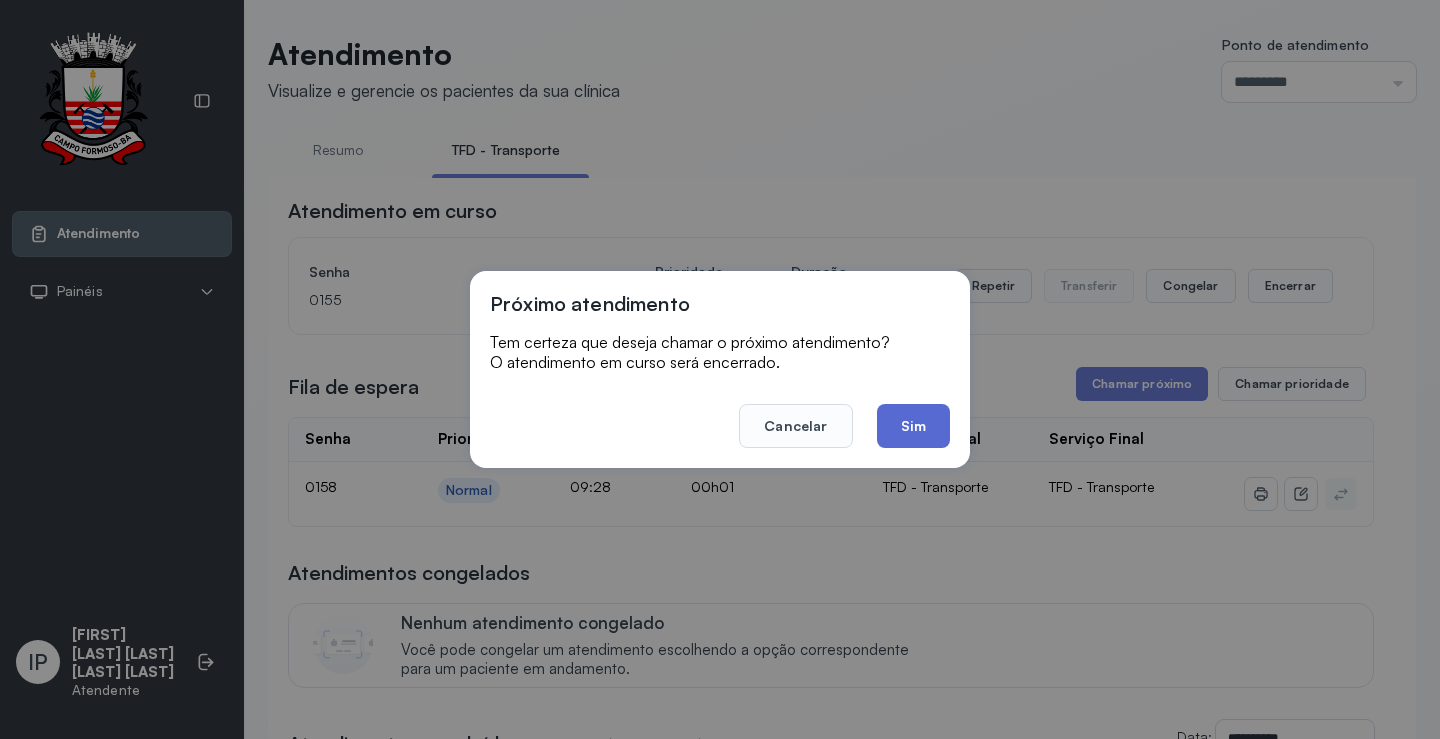 click on "Sim" 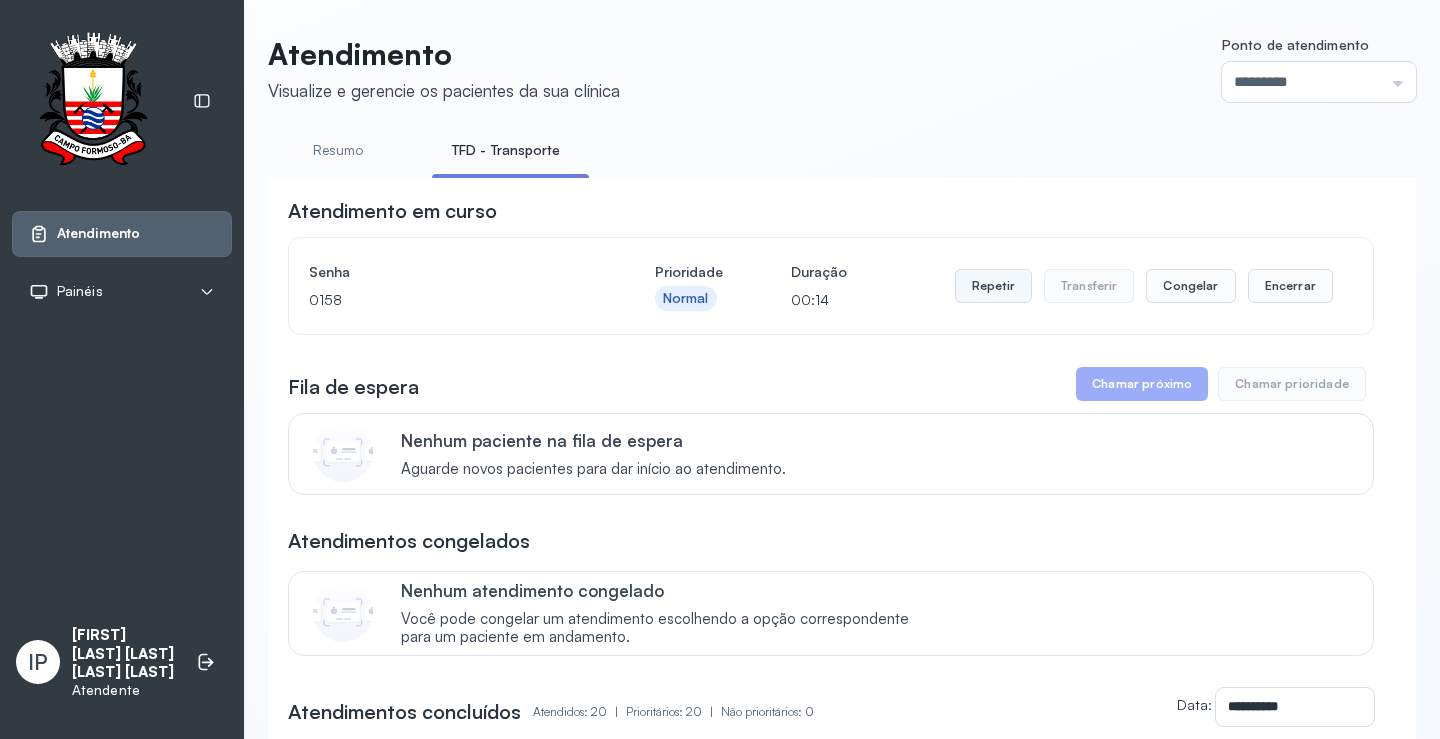 click on "Repetir" at bounding box center (993, 286) 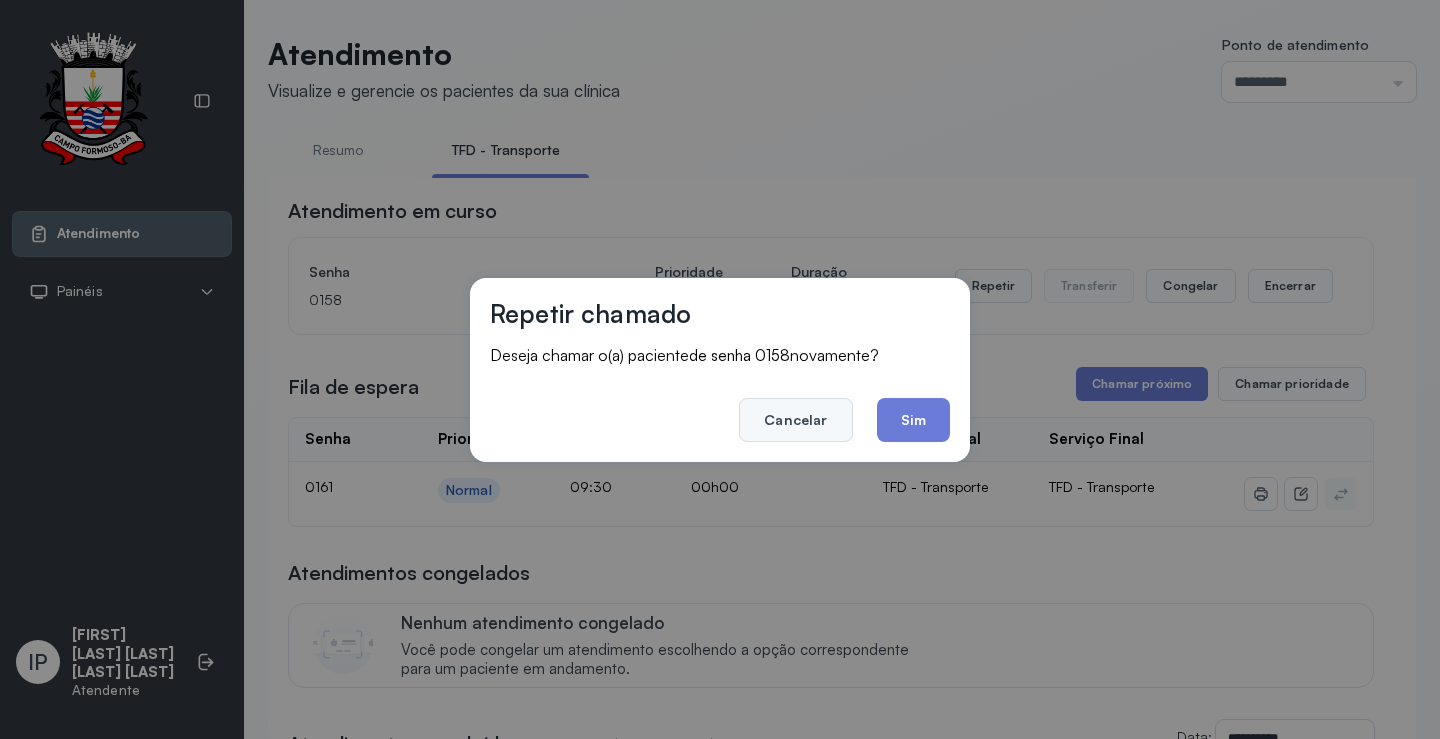 click on "Cancelar" 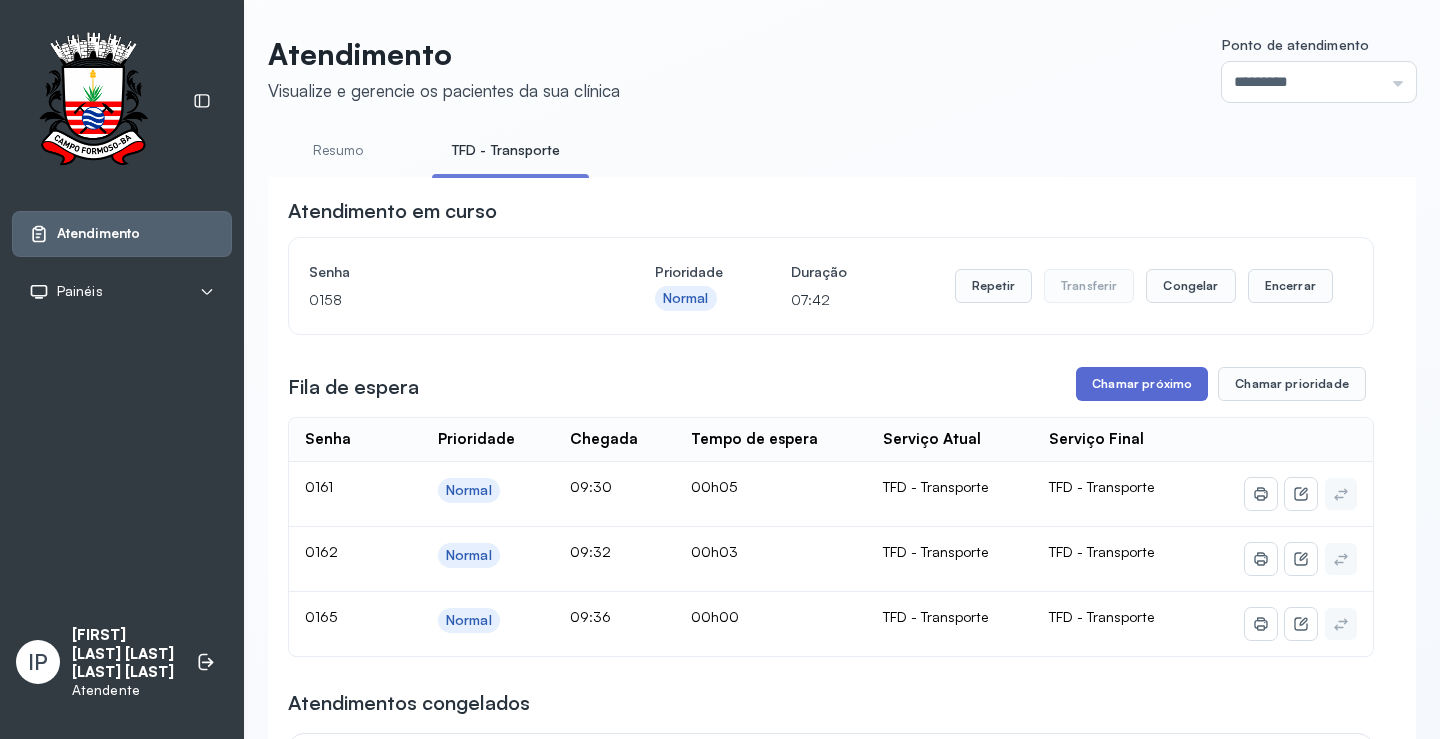click on "Chamar próximo" at bounding box center [1142, 384] 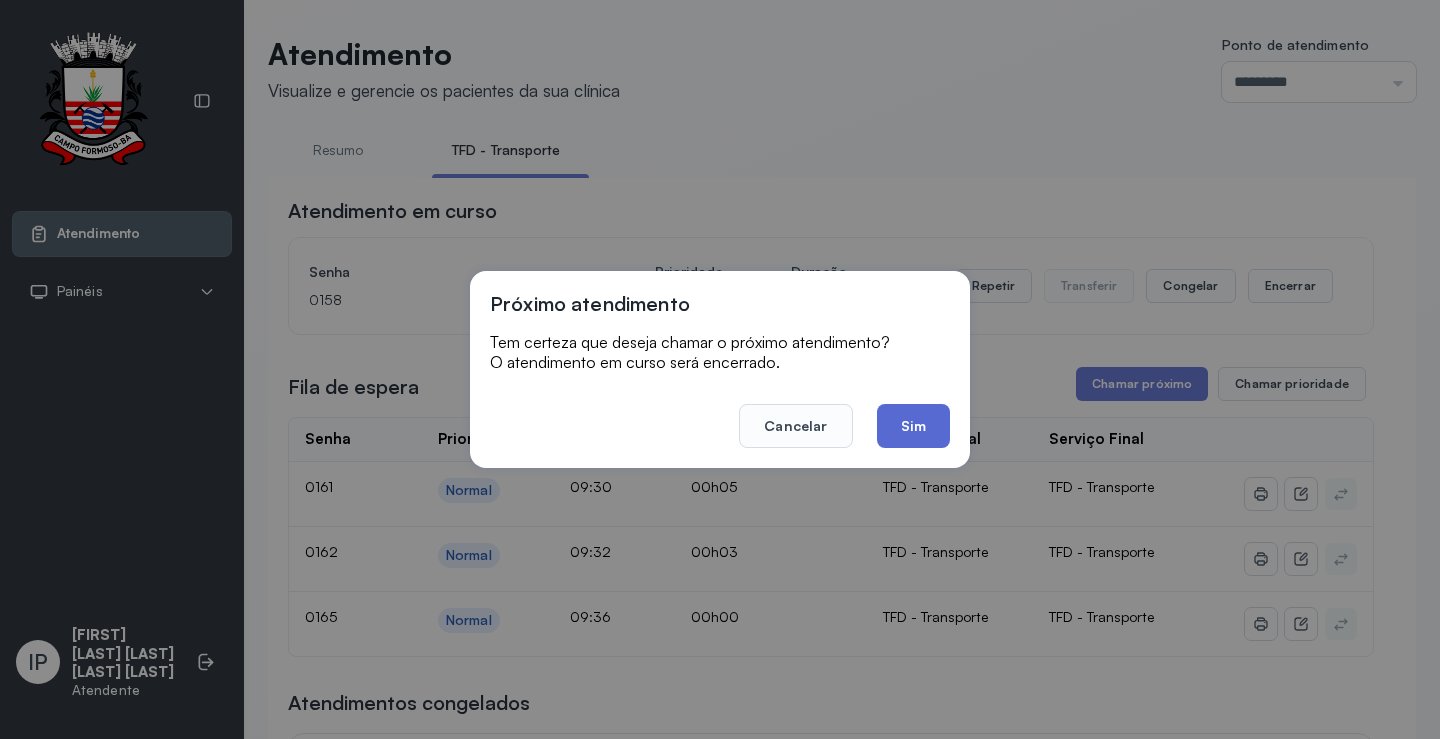 click on "Sim" 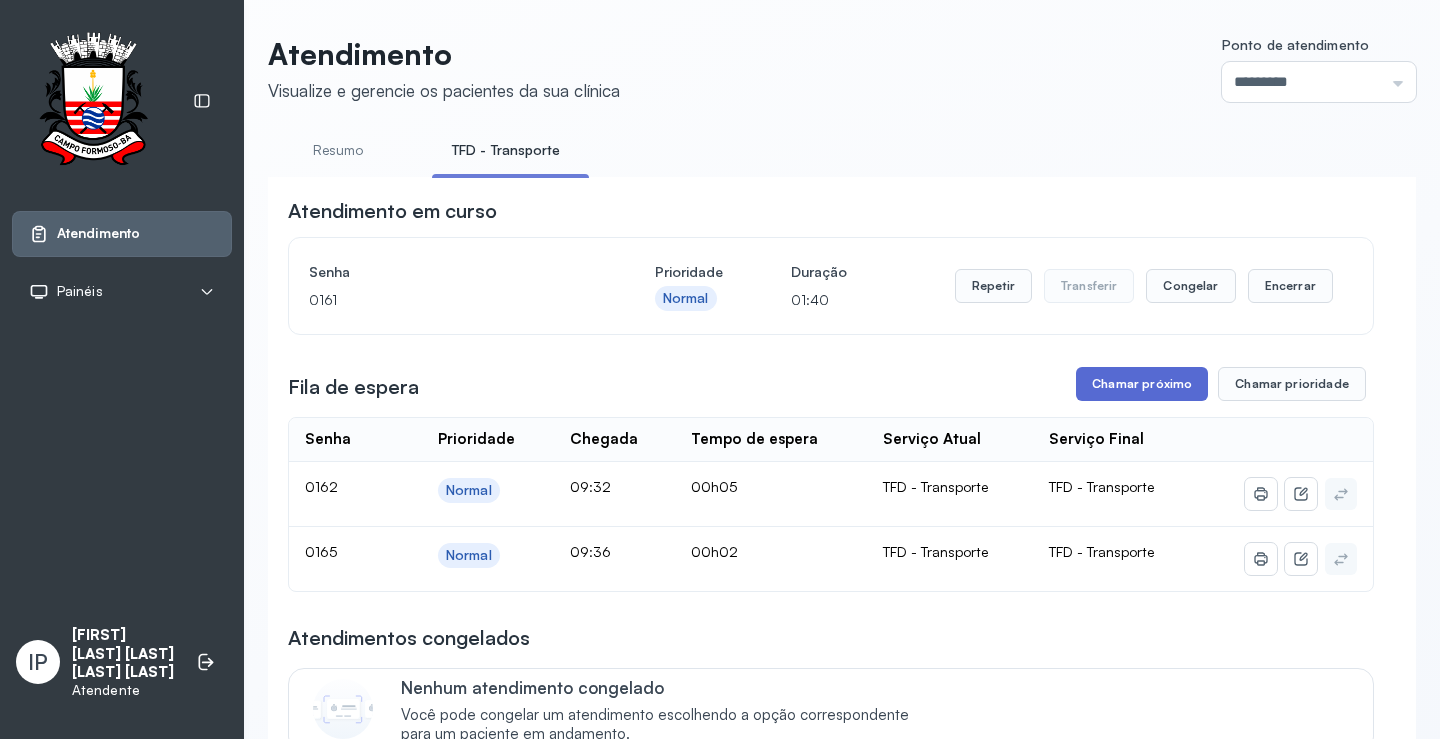 click on "Chamar próximo" at bounding box center (1142, 384) 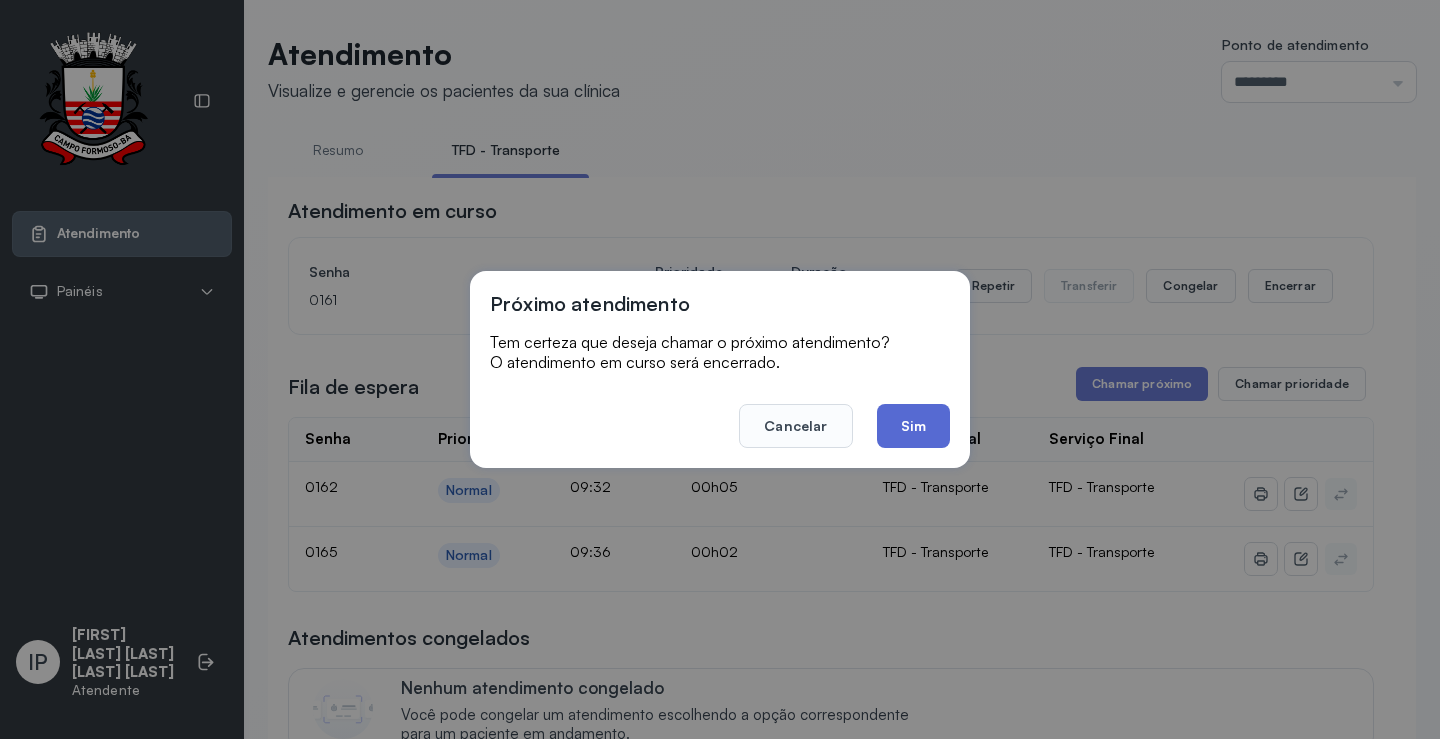 click on "Sim" 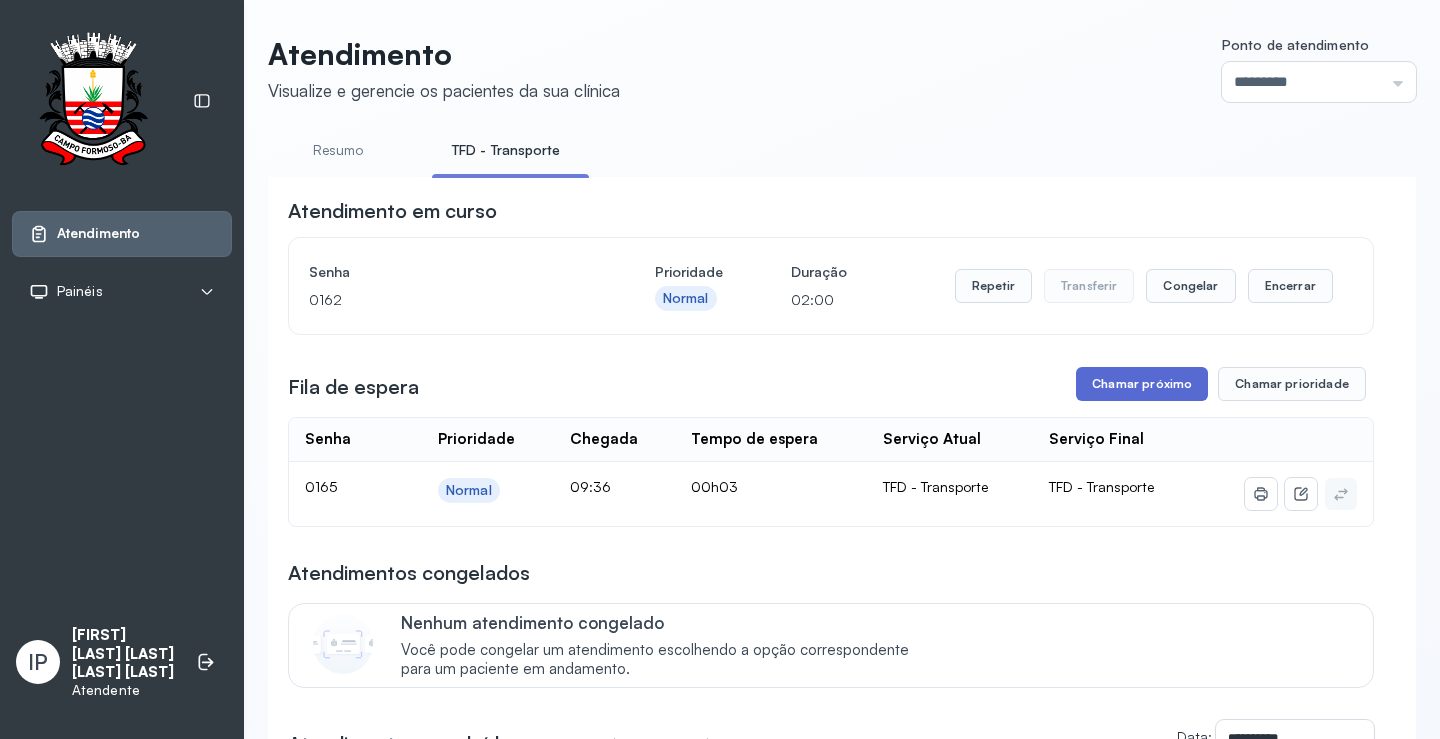 click on "Chamar próximo" at bounding box center [1142, 384] 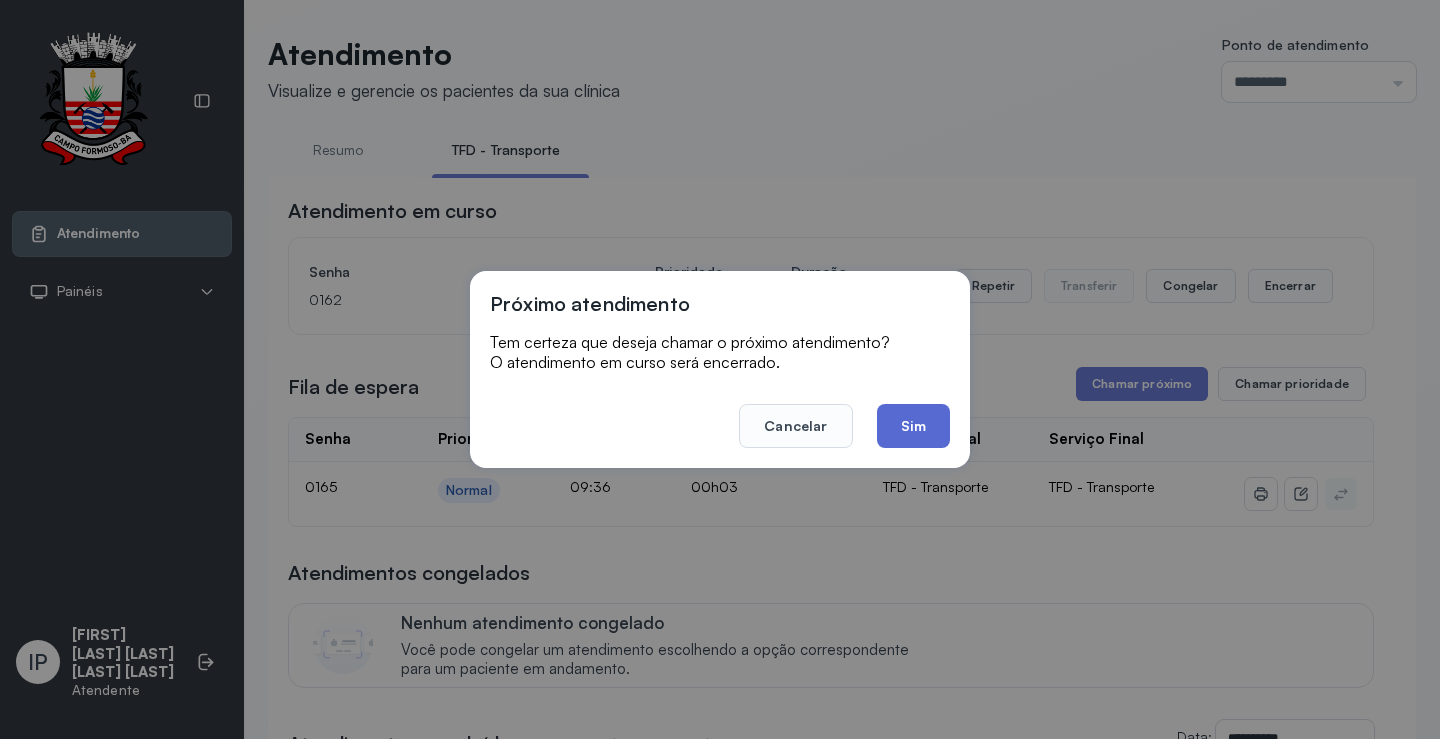 click on "Sim" 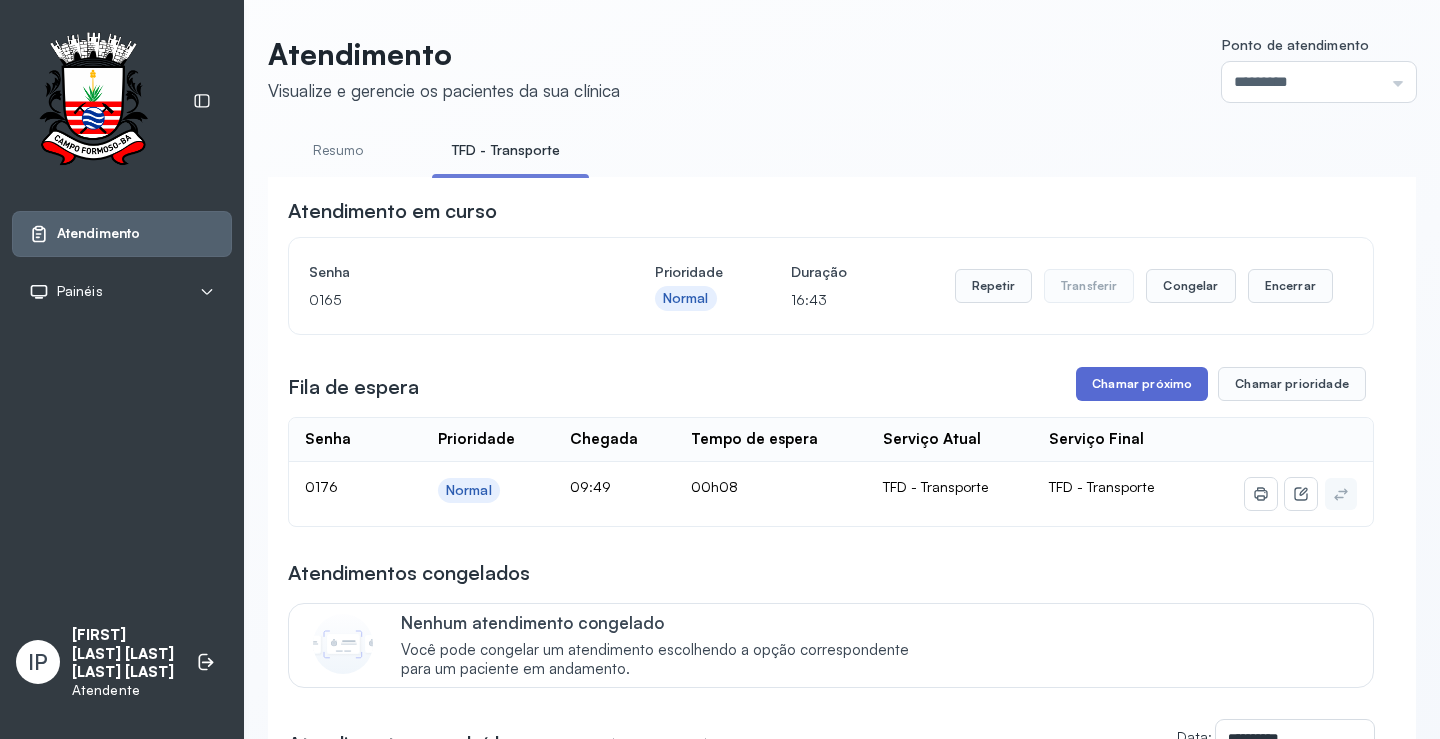 click on "Chamar próximo" at bounding box center (1142, 384) 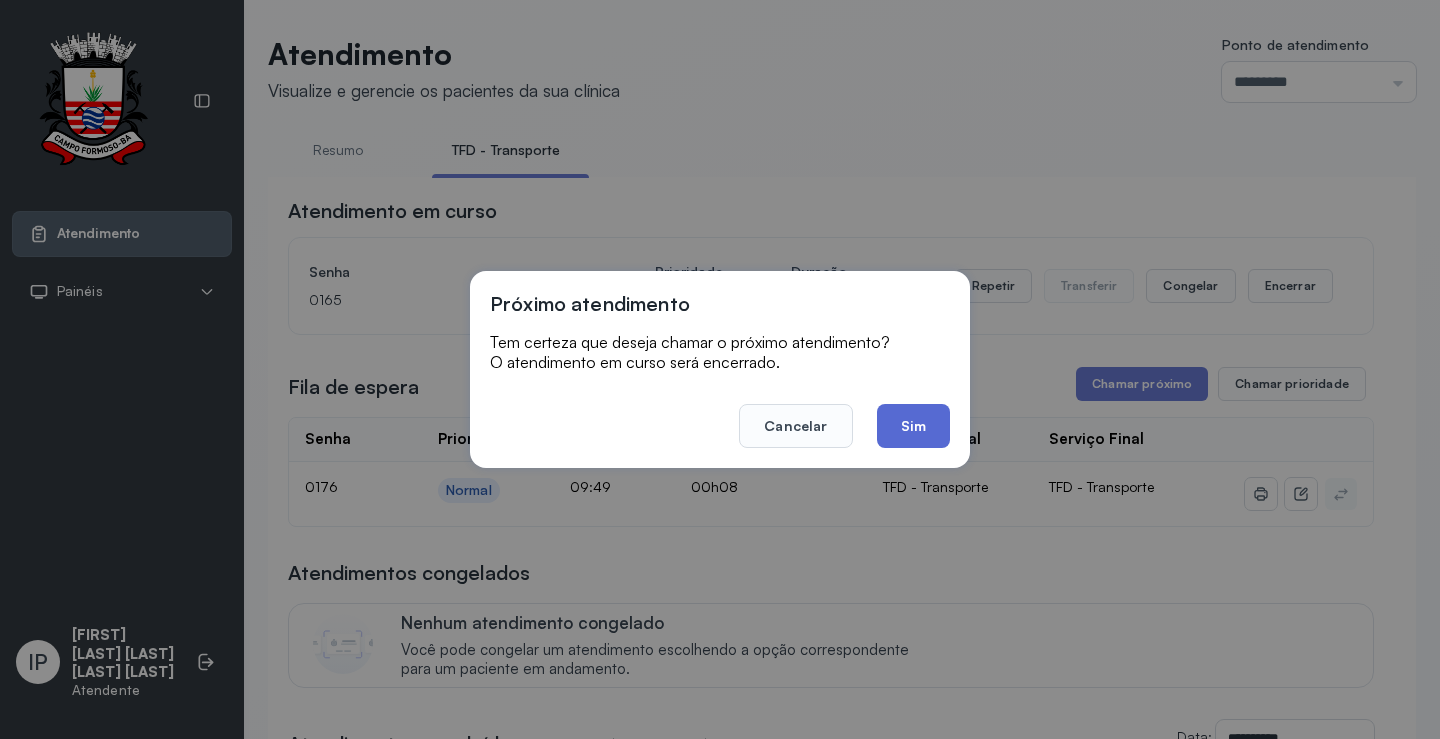 click on "Sim" 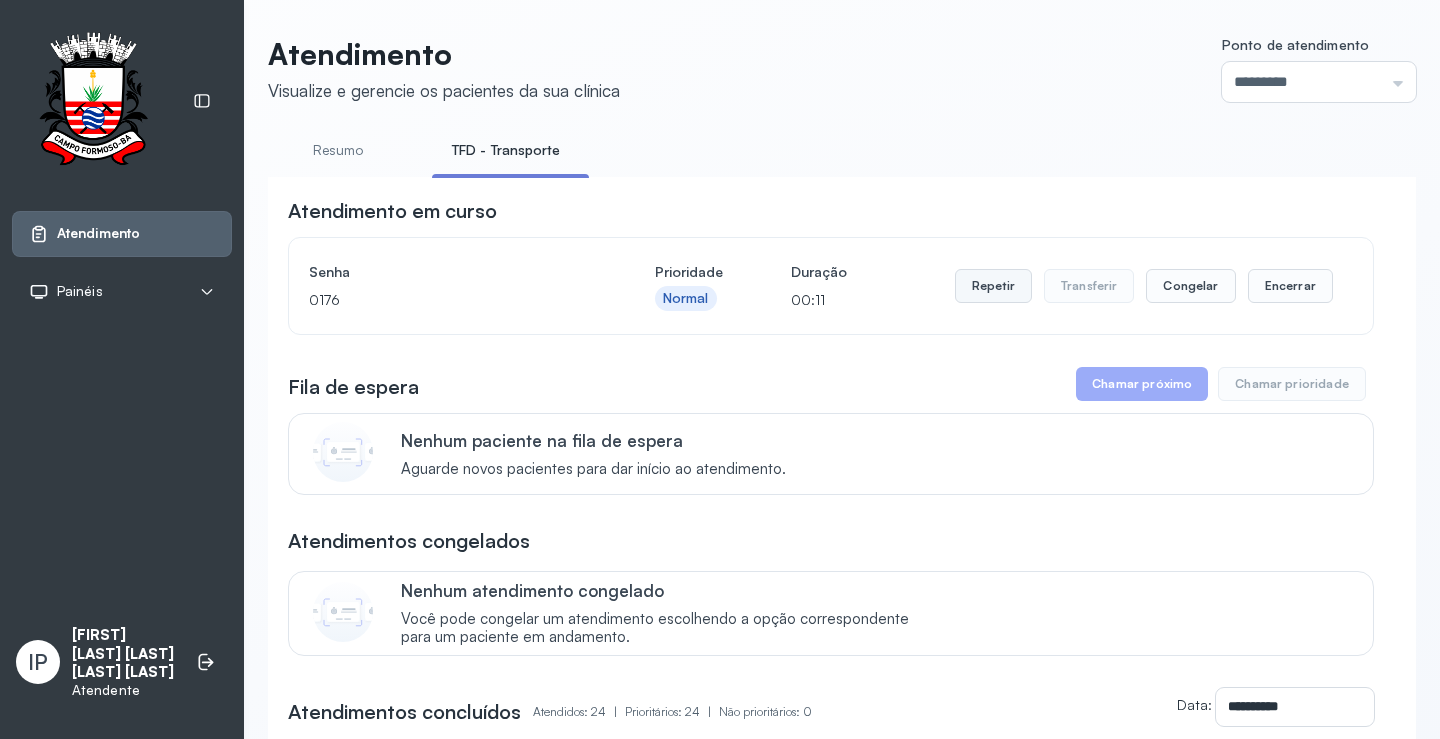click on "Repetir" at bounding box center [993, 286] 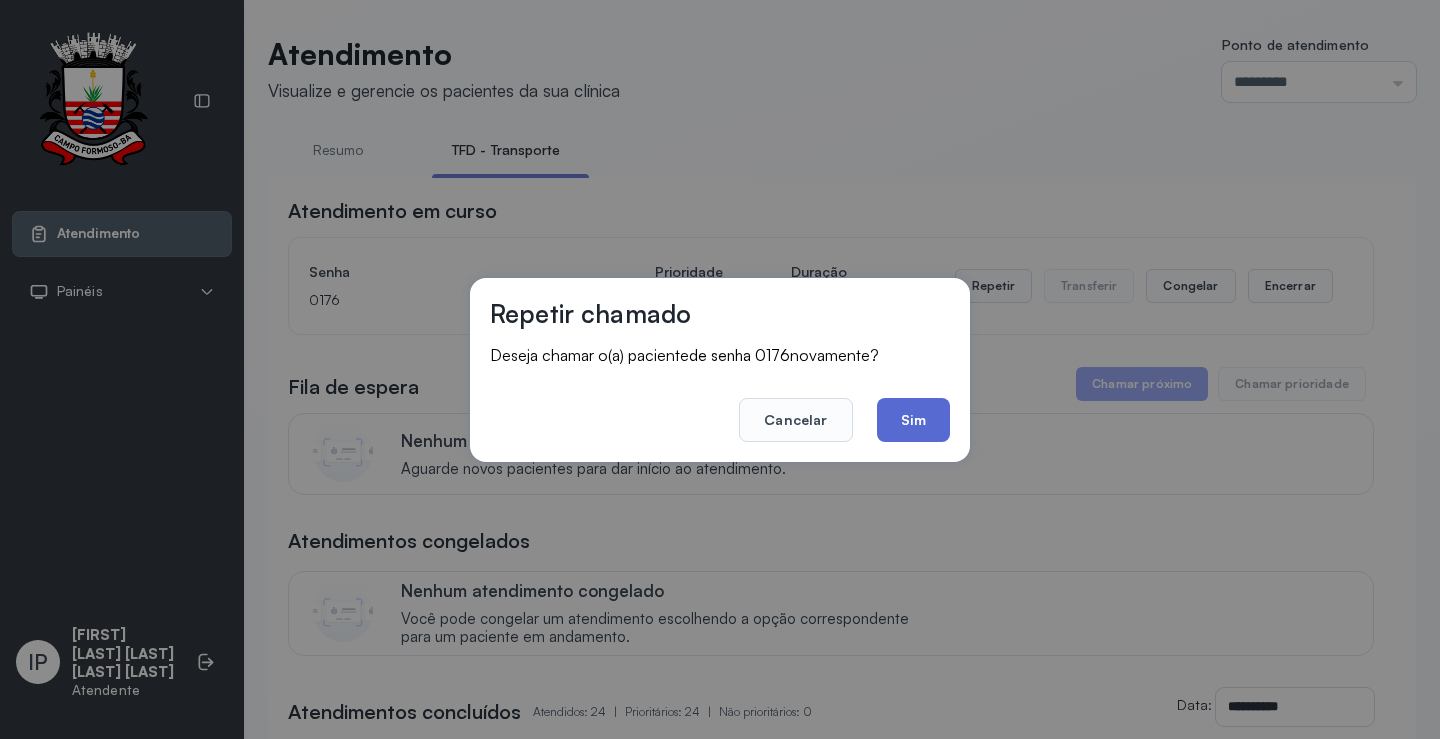 click on "Sim" 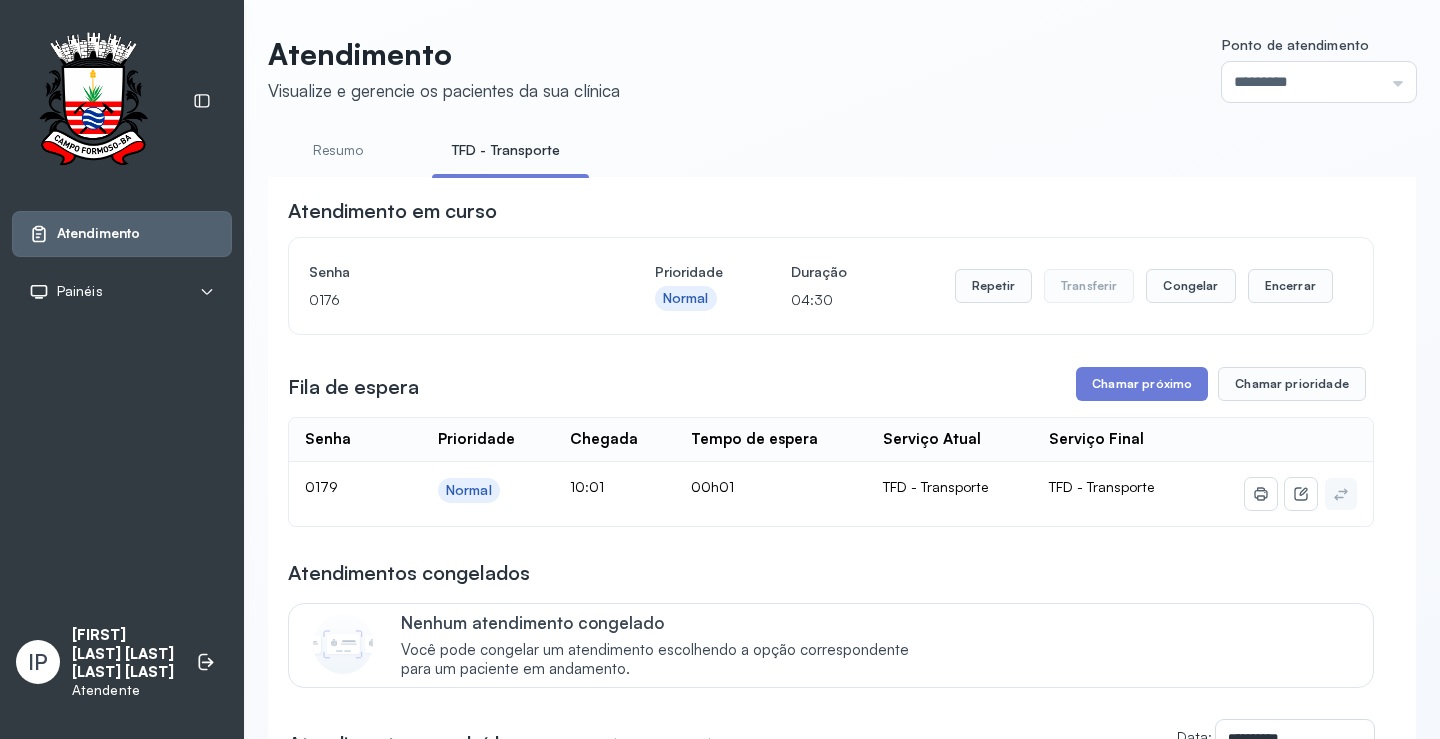click on "**********" at bounding box center [831, 1202] 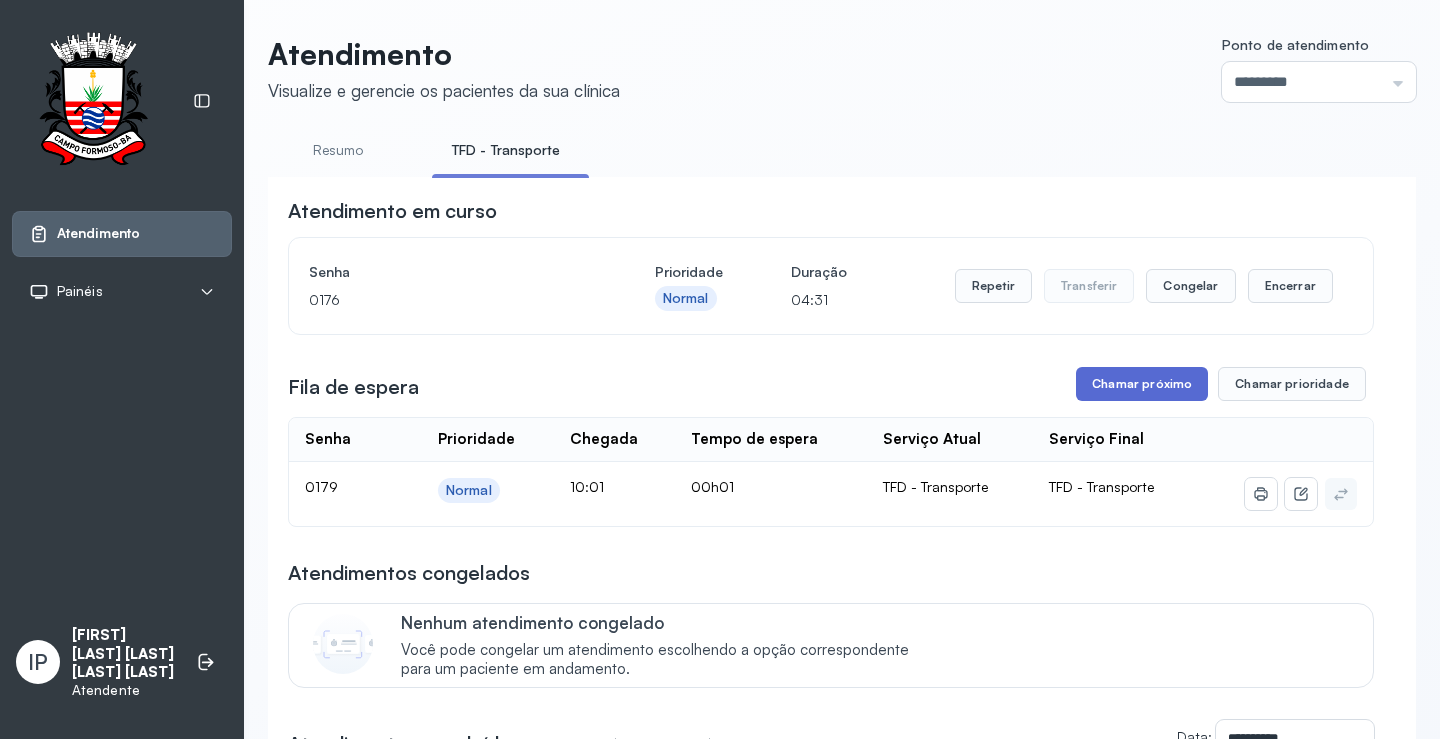 click on "Chamar próximo" at bounding box center [1142, 384] 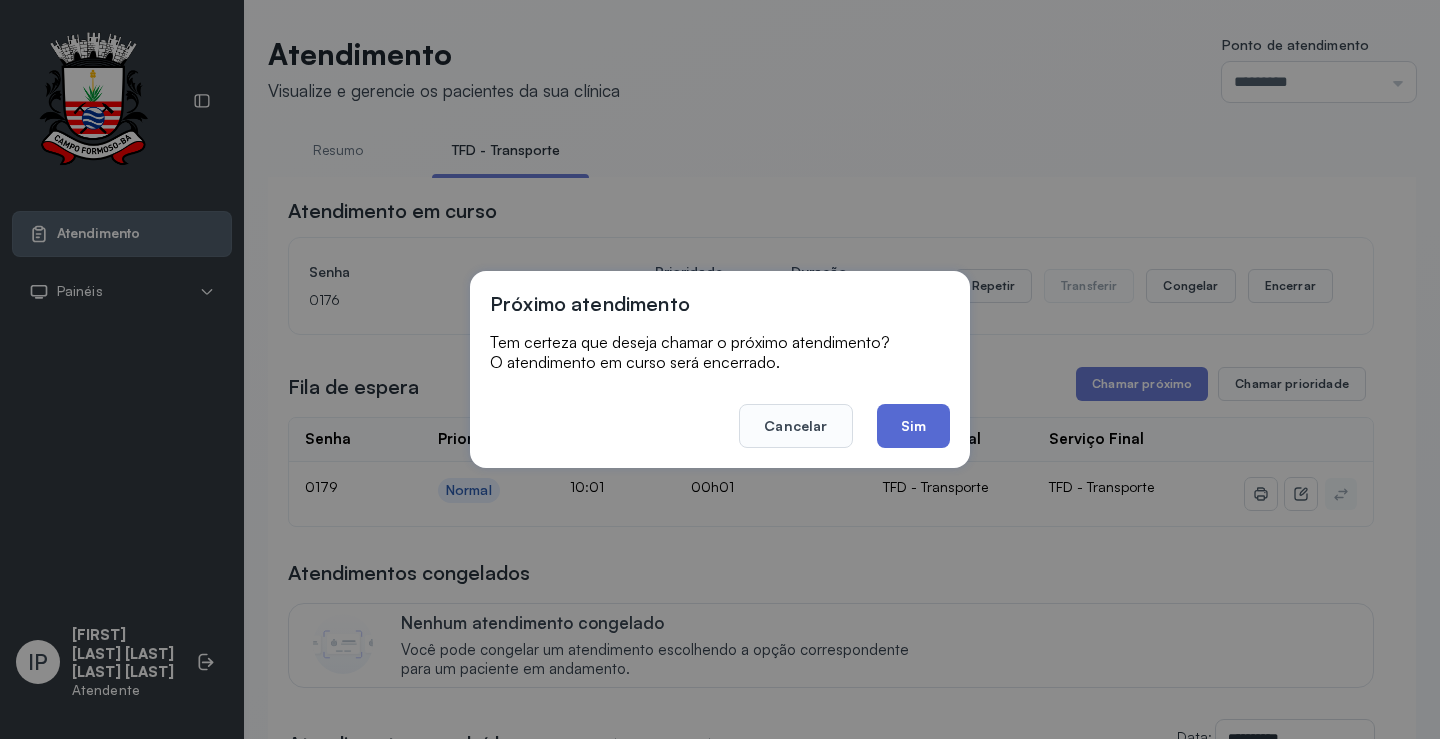 click on "Sim" 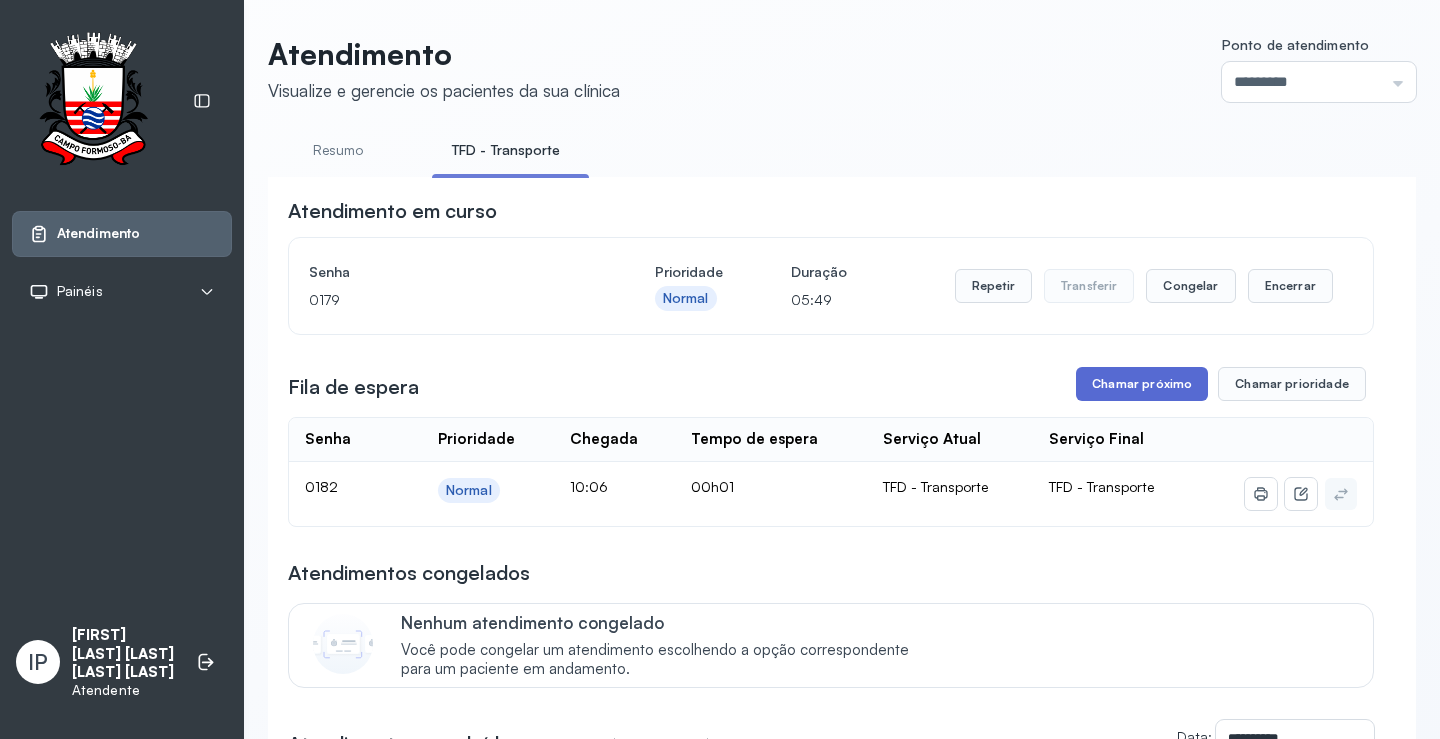 click on "Chamar próximo" at bounding box center (1142, 384) 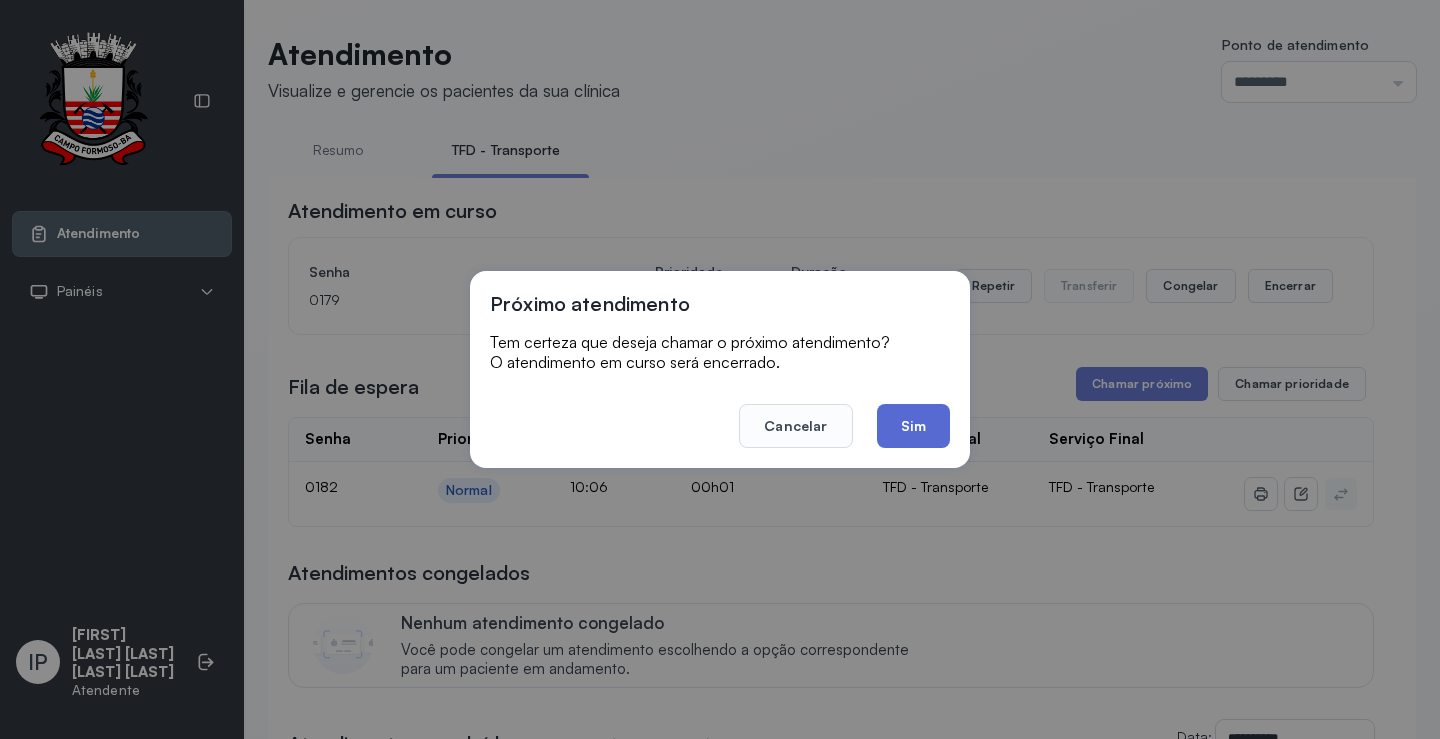 click on "Sim" 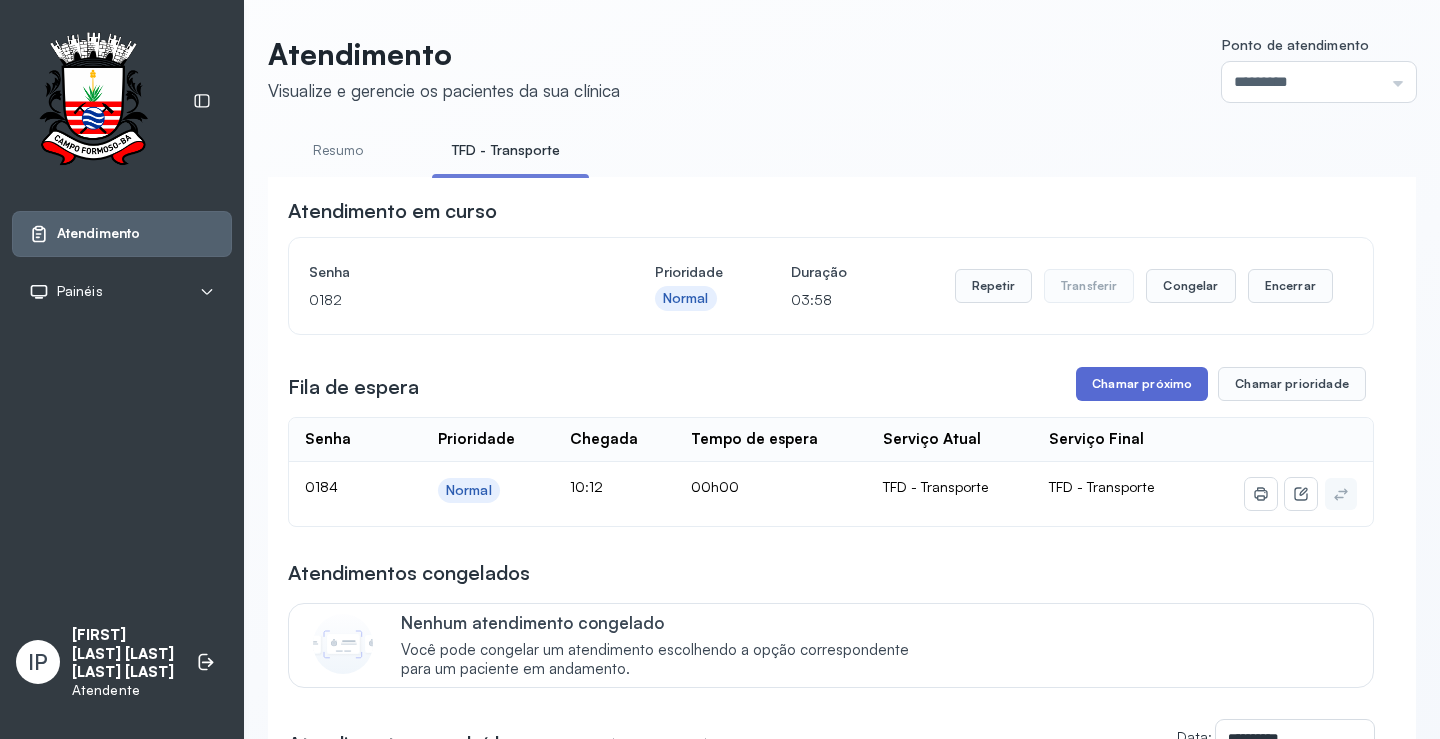 drag, startPoint x: 1104, startPoint y: 381, endPoint x: 1092, endPoint y: 389, distance: 14.422205 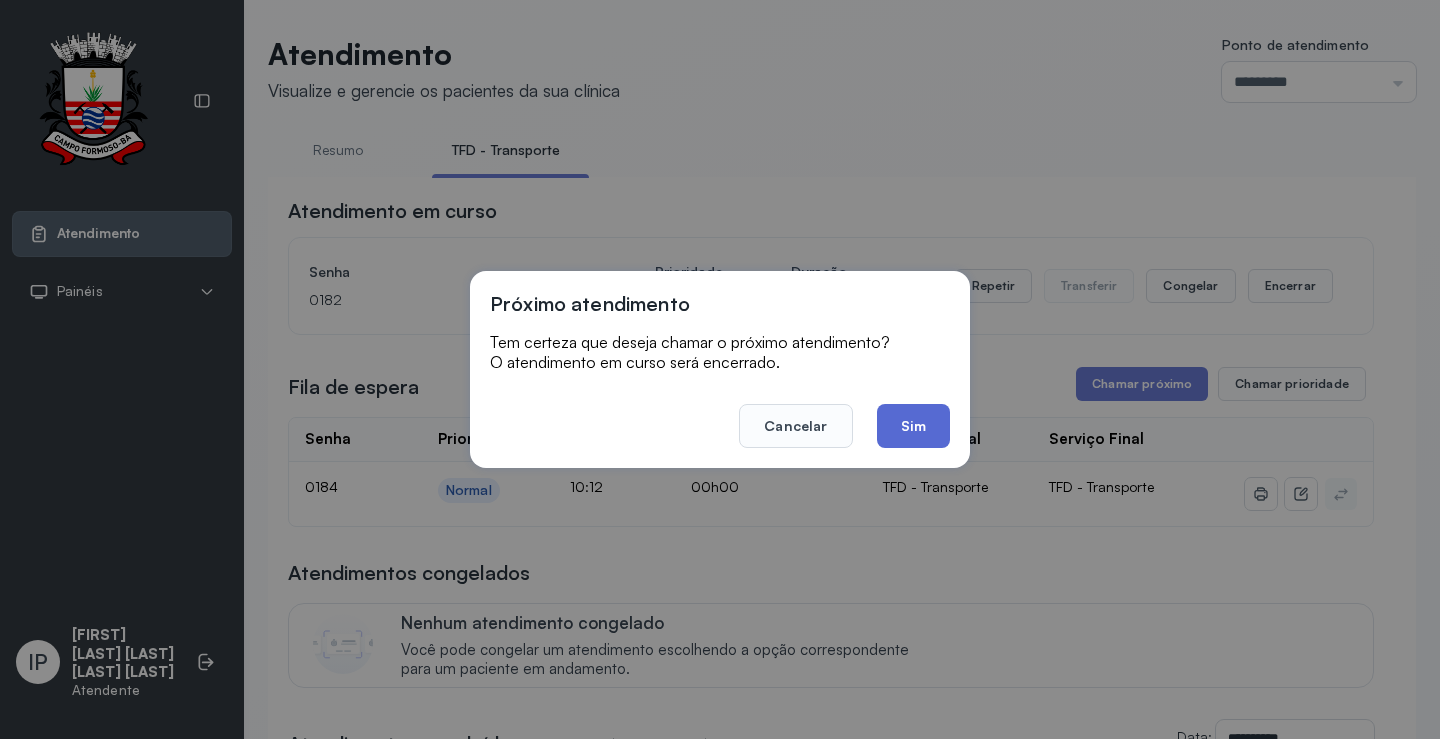 click on "Sim" 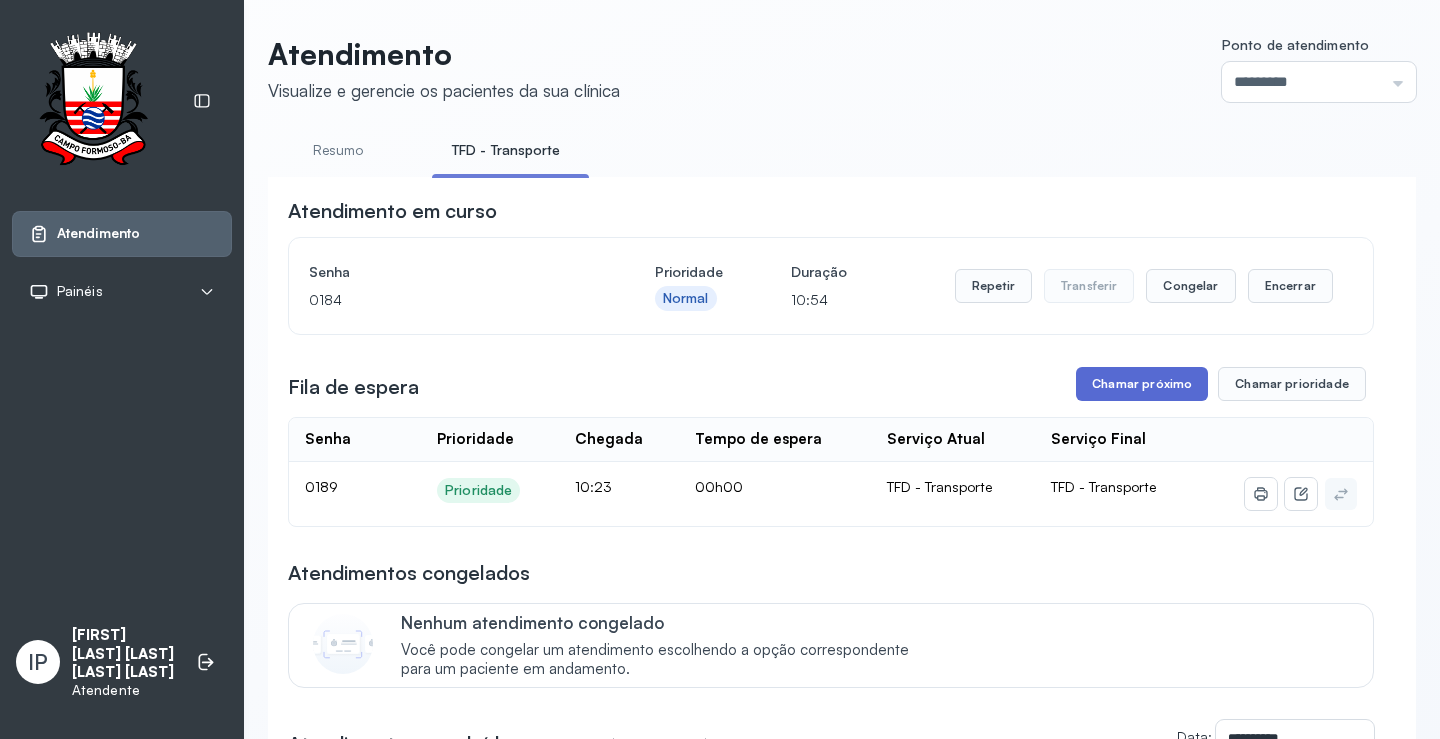 click on "Chamar próximo" at bounding box center [1142, 384] 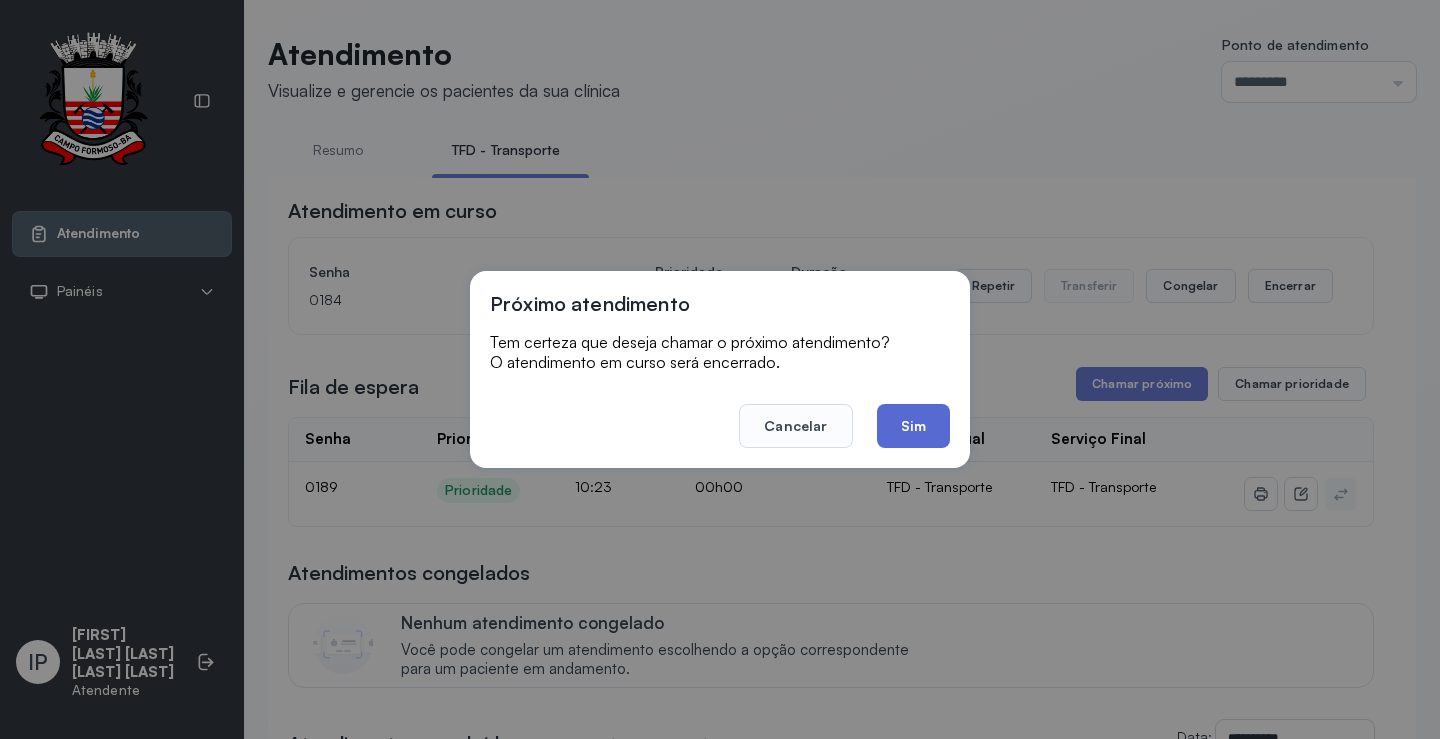 click on "Sim" 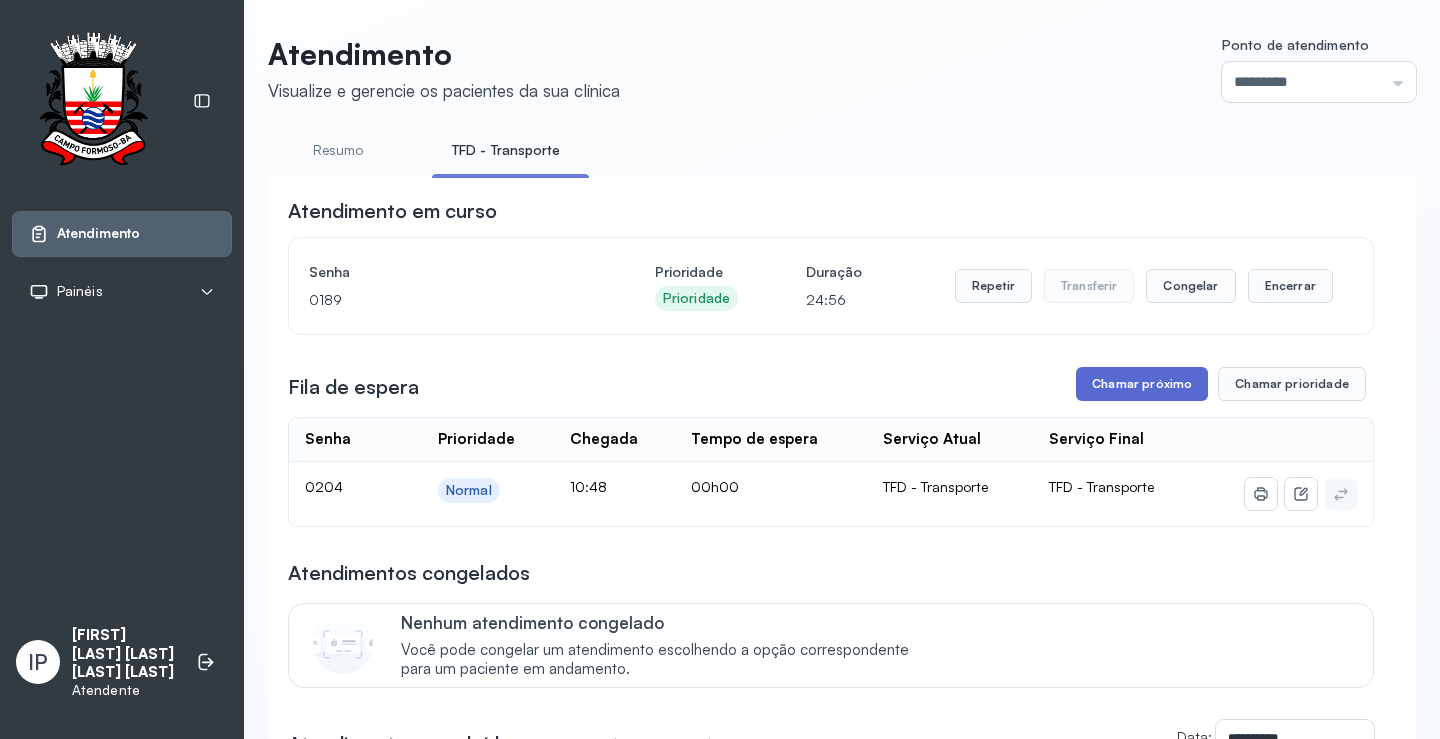 click on "Chamar próximo" at bounding box center (1142, 384) 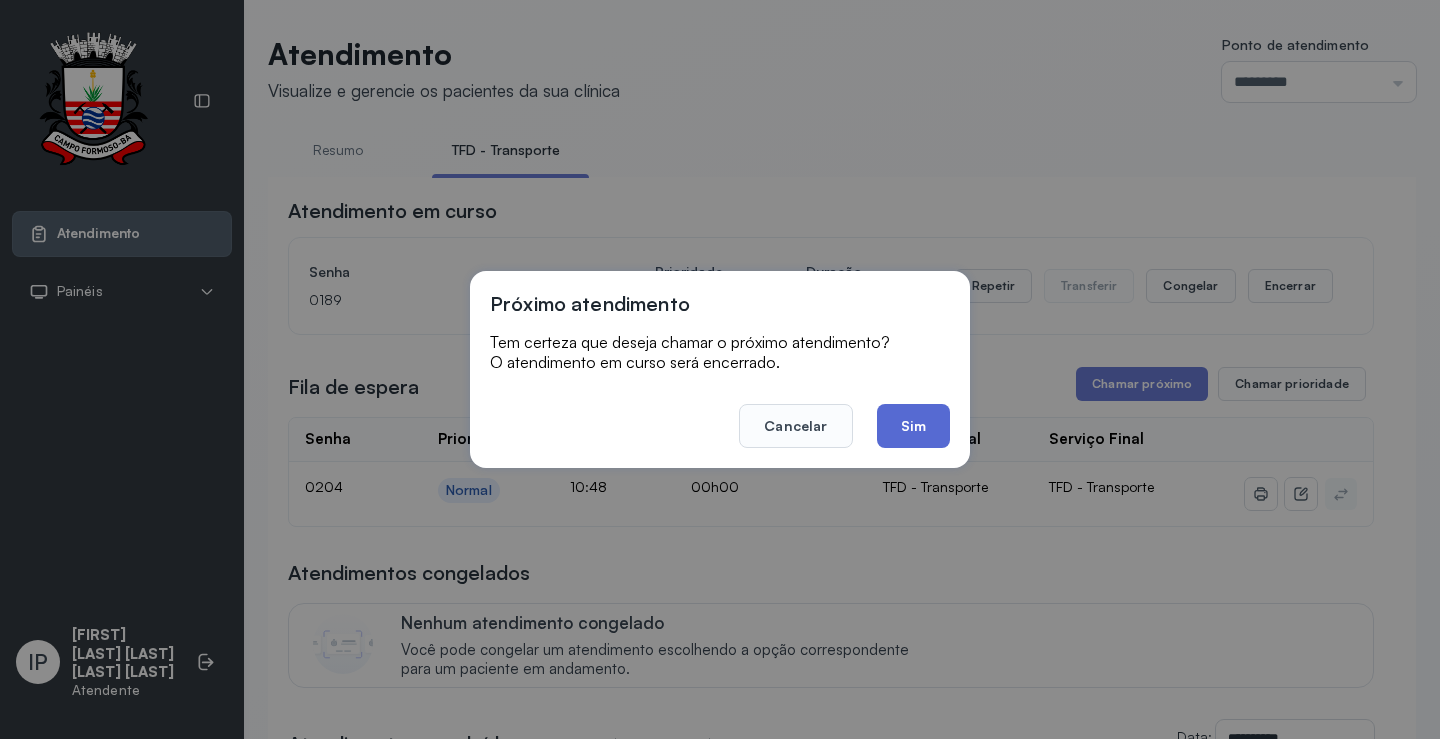 click on "Sim" 